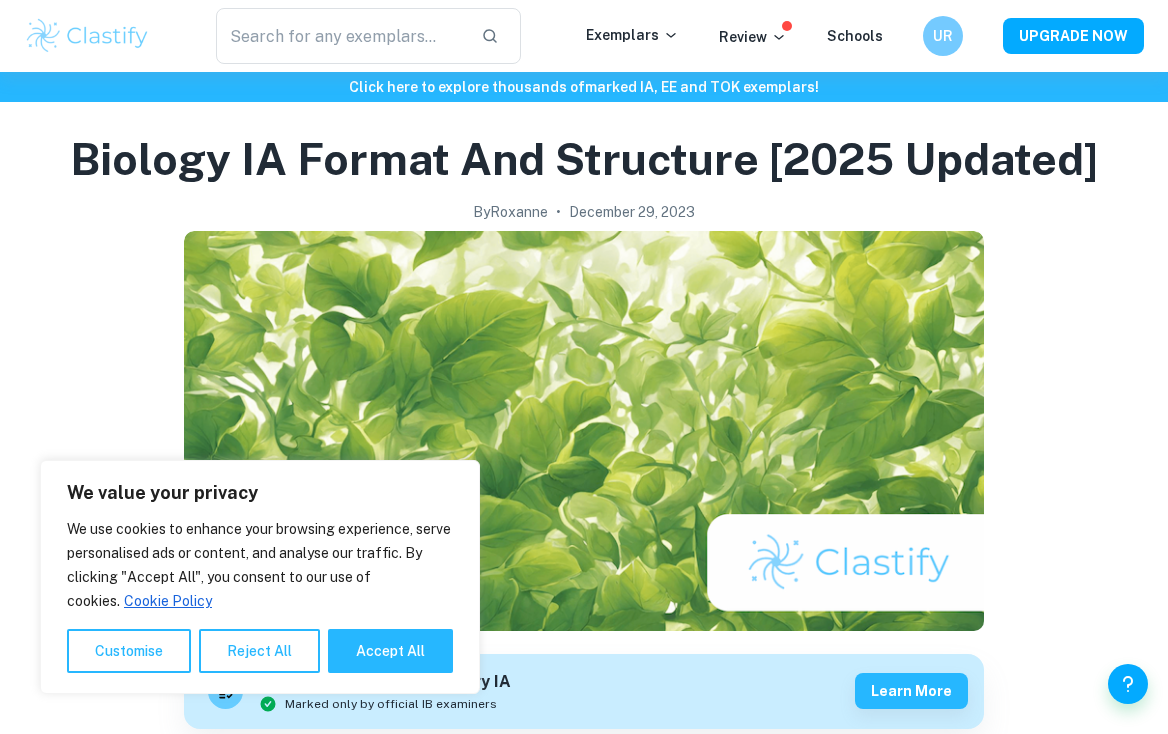 scroll, scrollTop: 55, scrollLeft: 0, axis: vertical 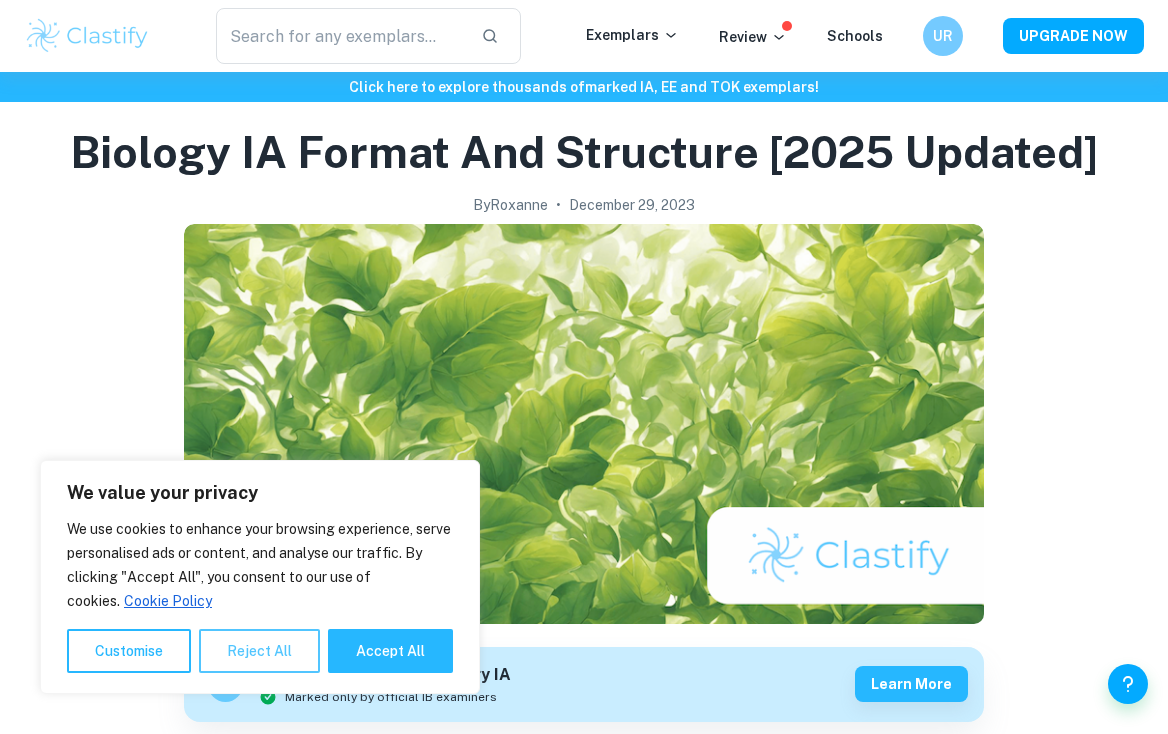 click on "Reject All" at bounding box center (259, 651) 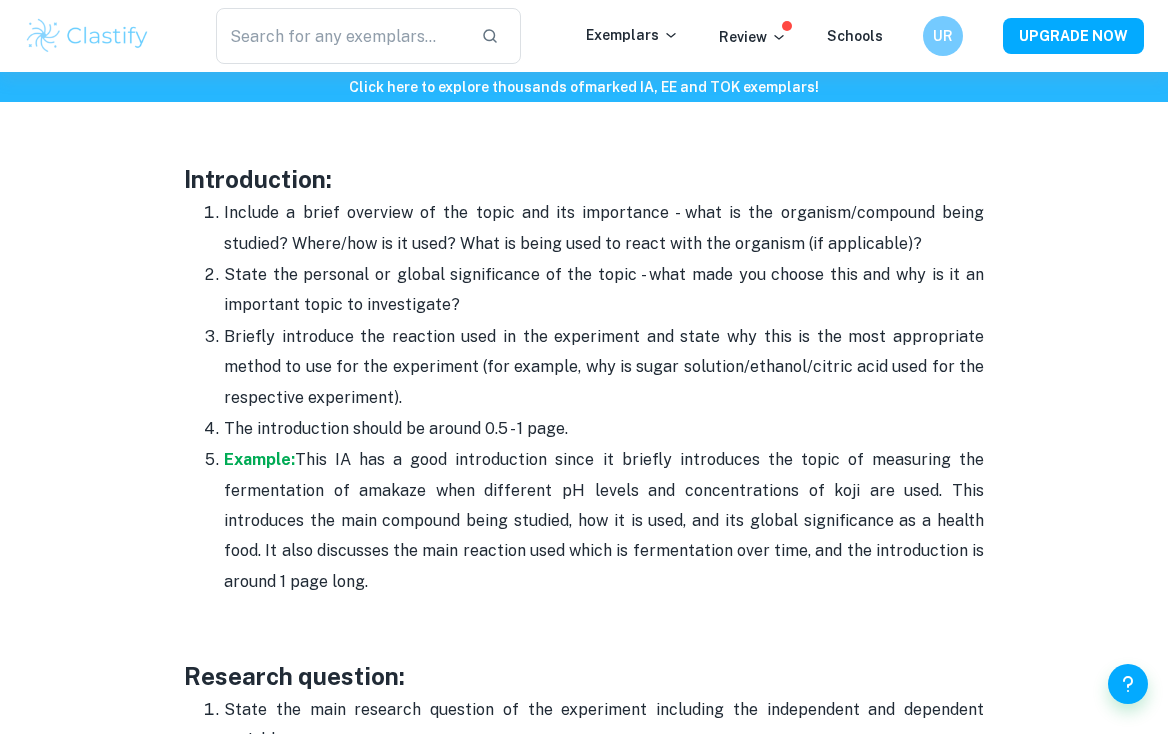 scroll, scrollTop: 1228, scrollLeft: 0, axis: vertical 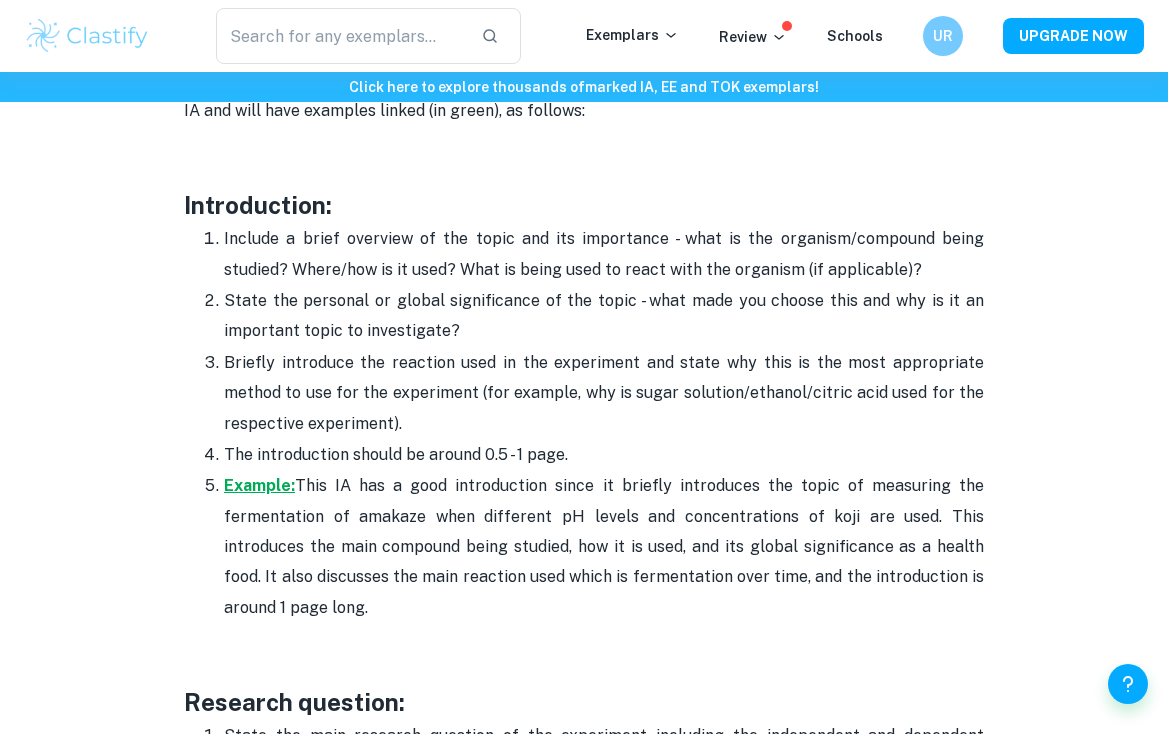 click on "Example:" at bounding box center [259, 485] 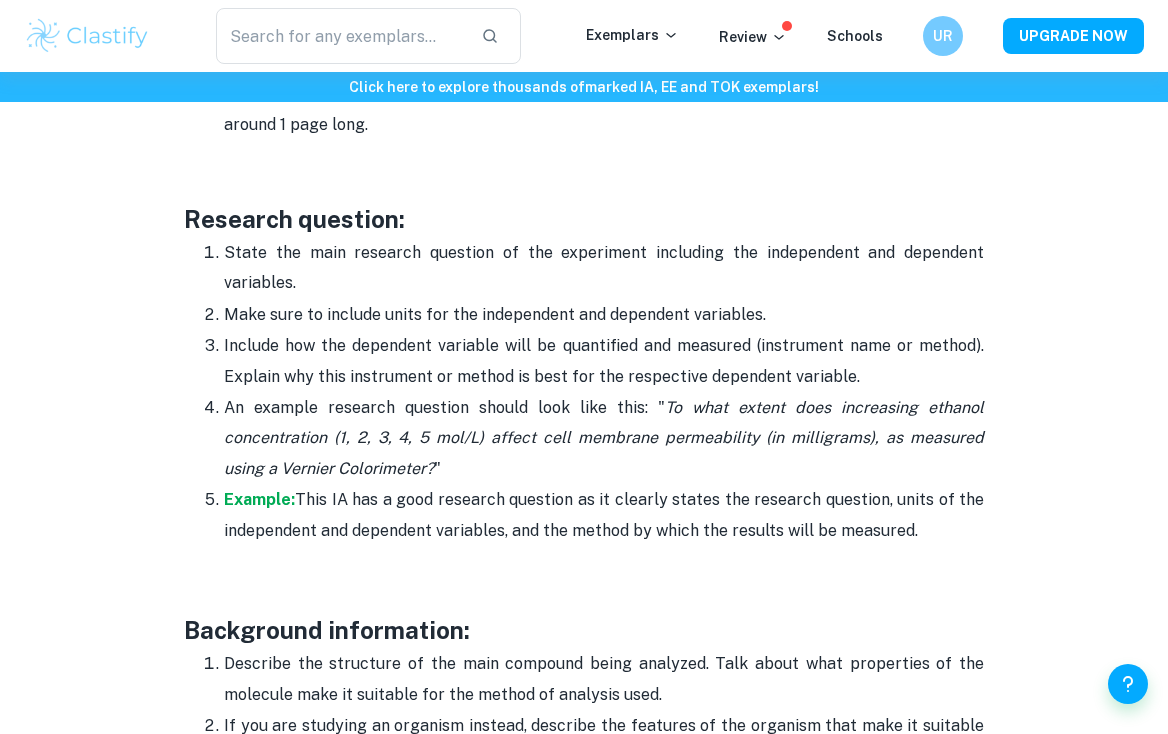 scroll, scrollTop: 1731, scrollLeft: 0, axis: vertical 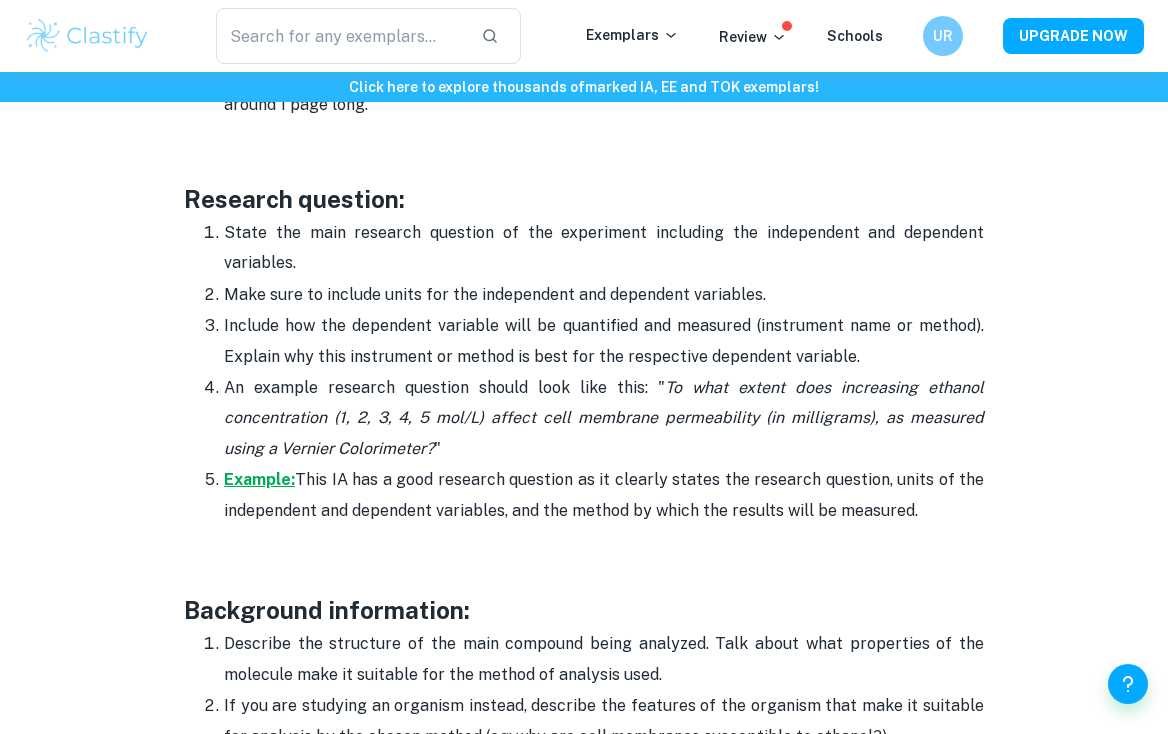 click on "Example:" at bounding box center (259, 479) 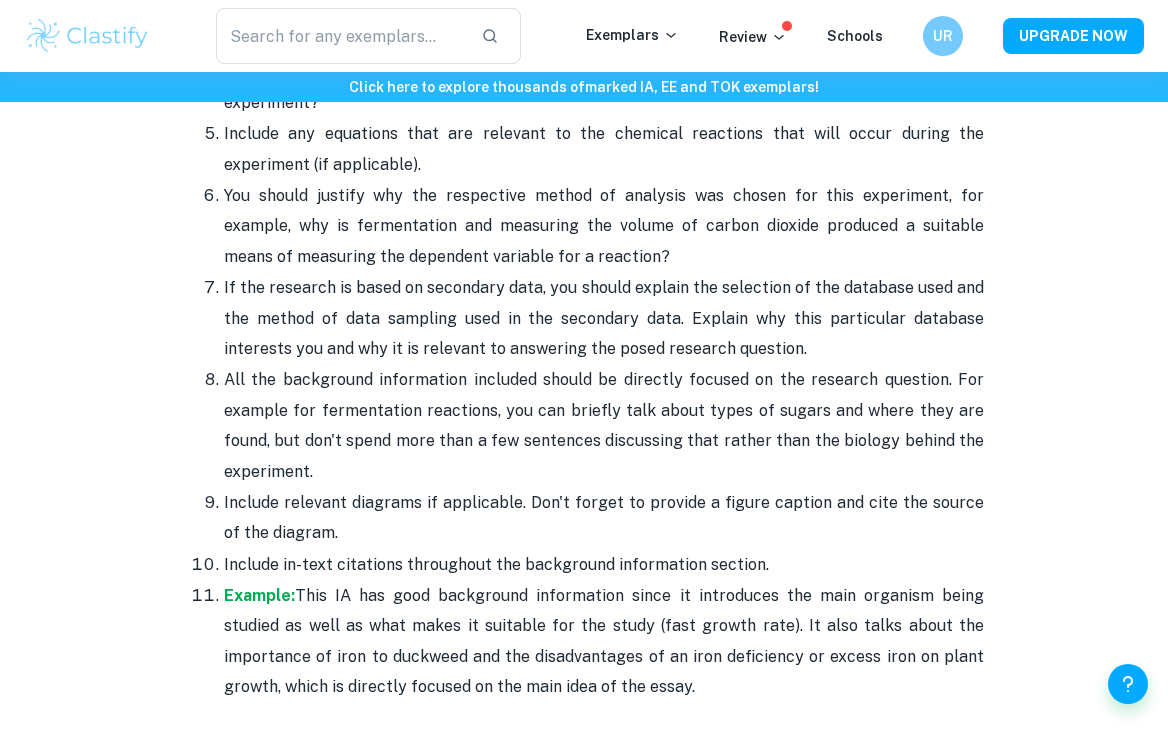 scroll, scrollTop: 2888, scrollLeft: 0, axis: vertical 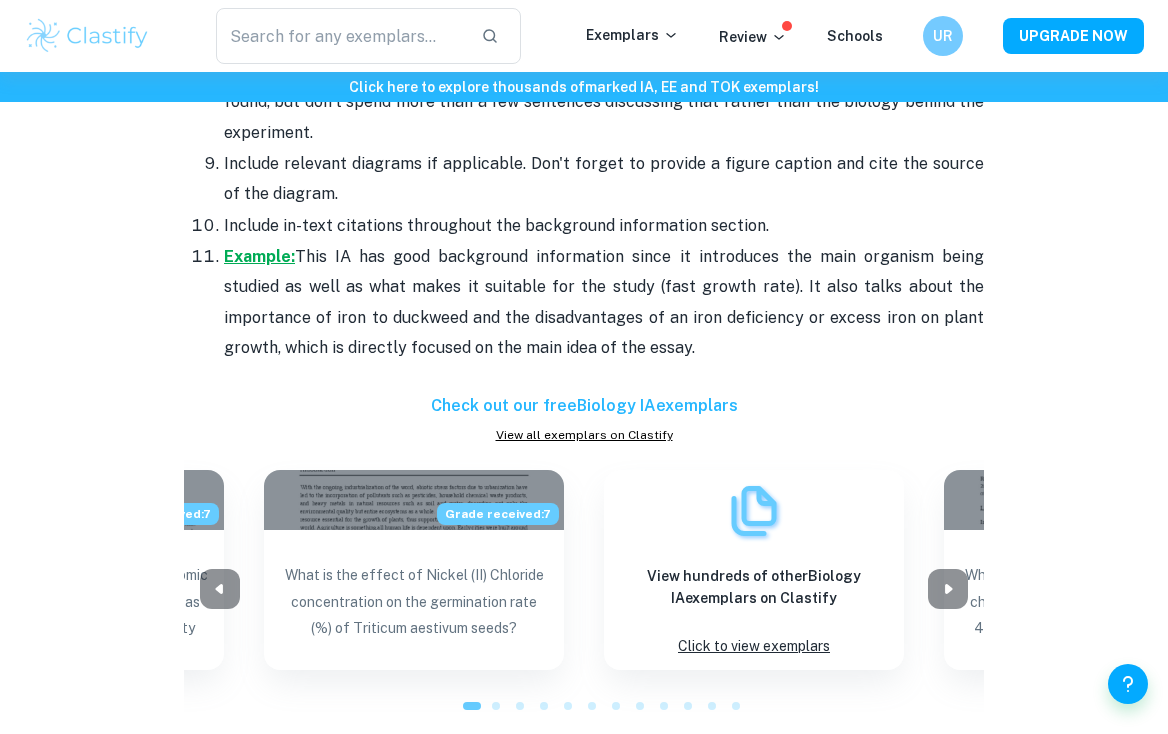 click on "Example:" at bounding box center [259, 256] 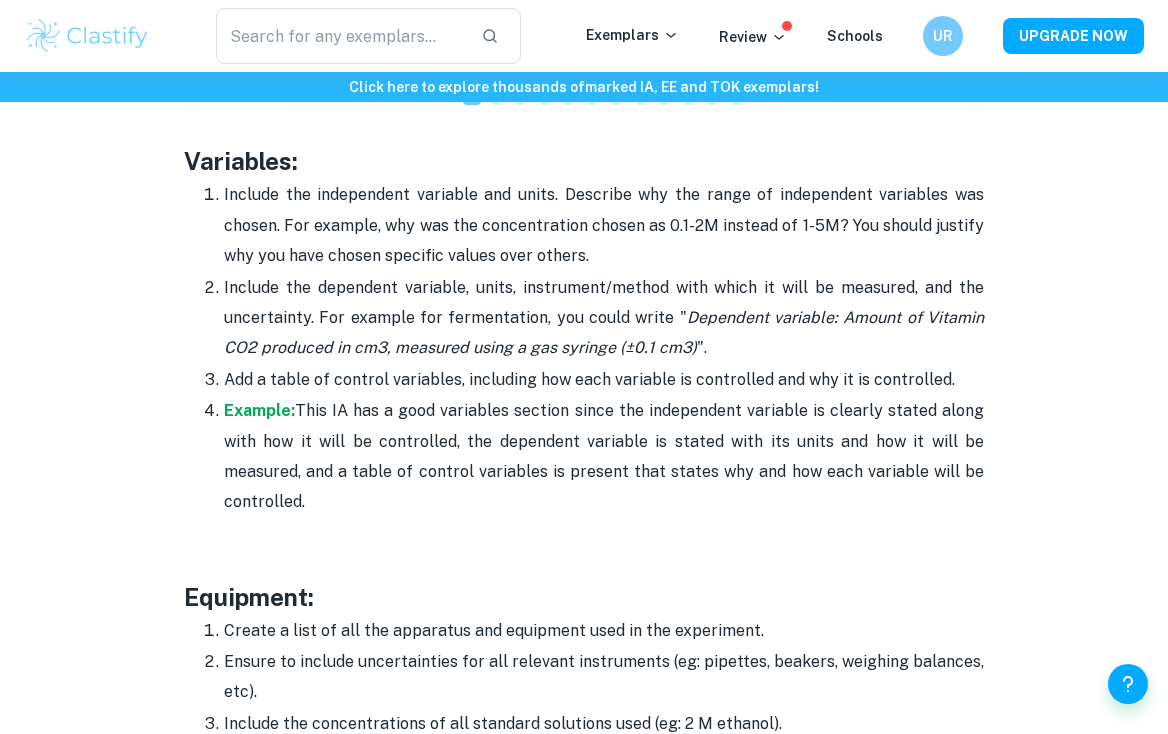 scroll, scrollTop: 3483, scrollLeft: 0, axis: vertical 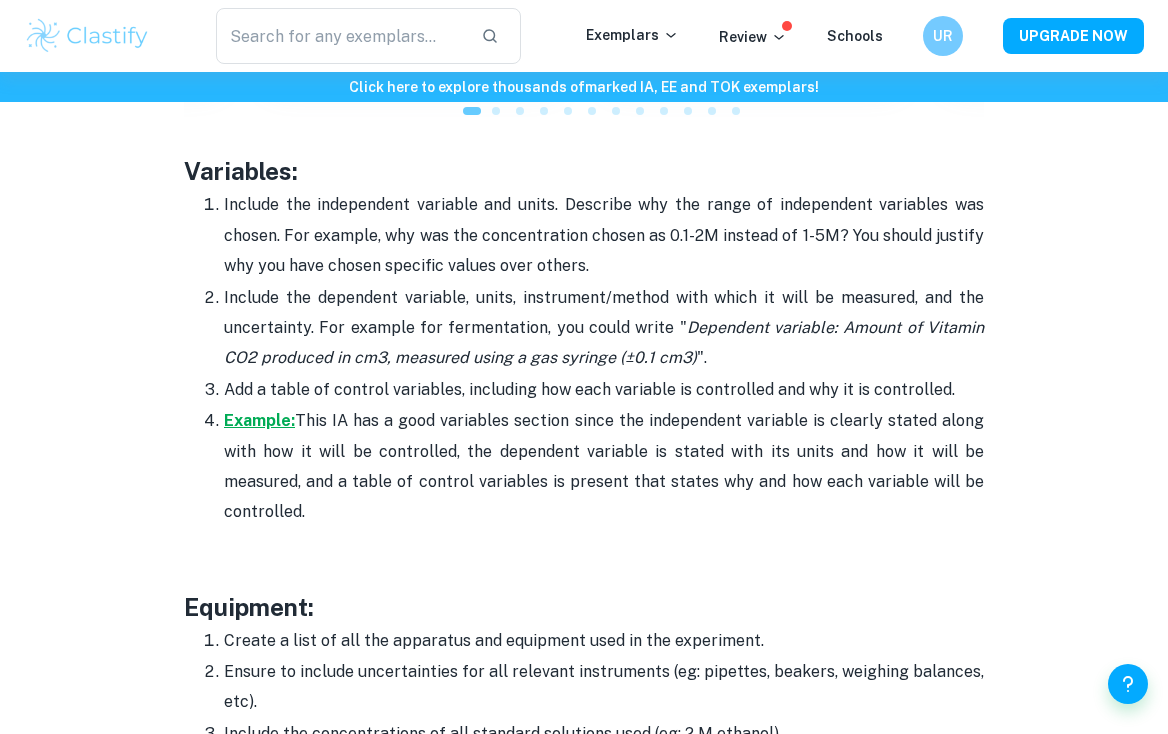click on "Example:" at bounding box center (259, 420) 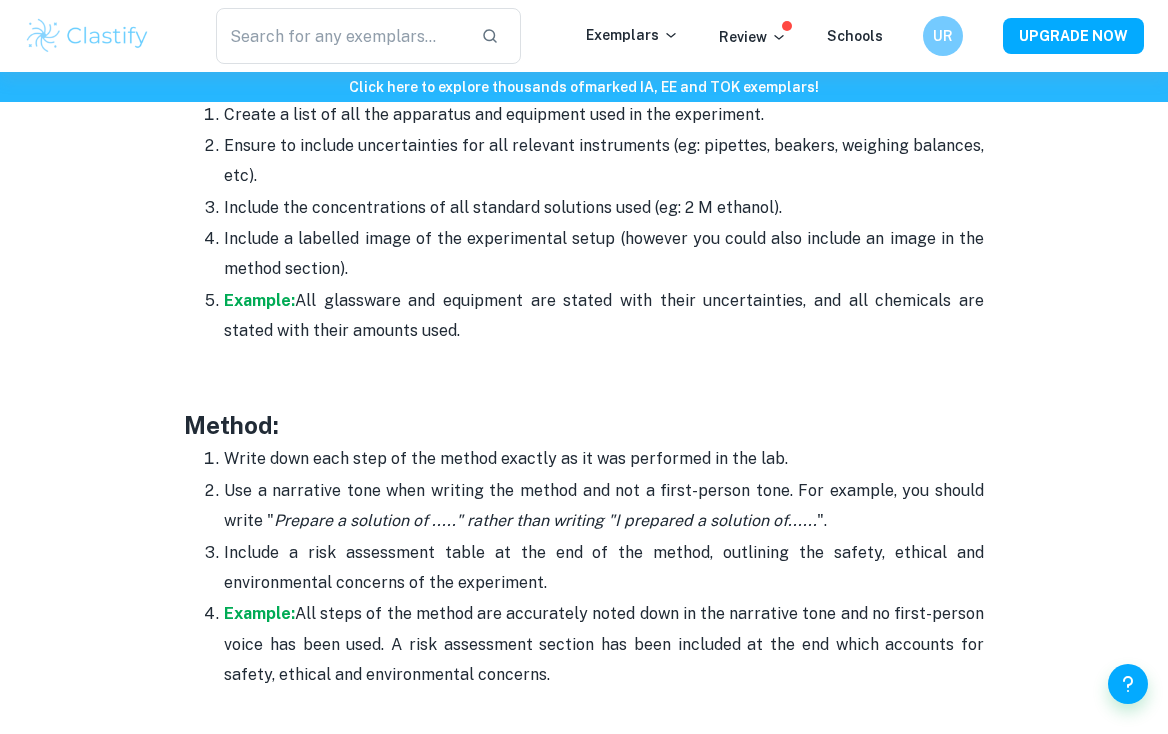 scroll, scrollTop: 4015, scrollLeft: 0, axis: vertical 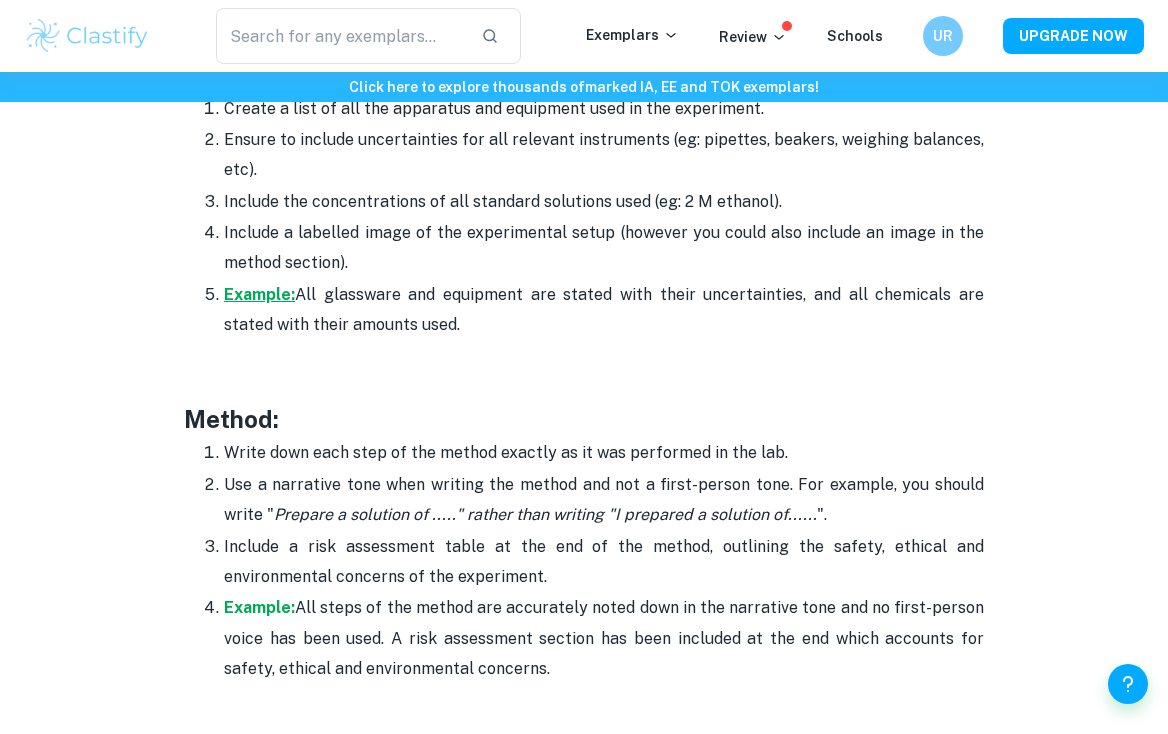 click on "Example:" at bounding box center [259, 294] 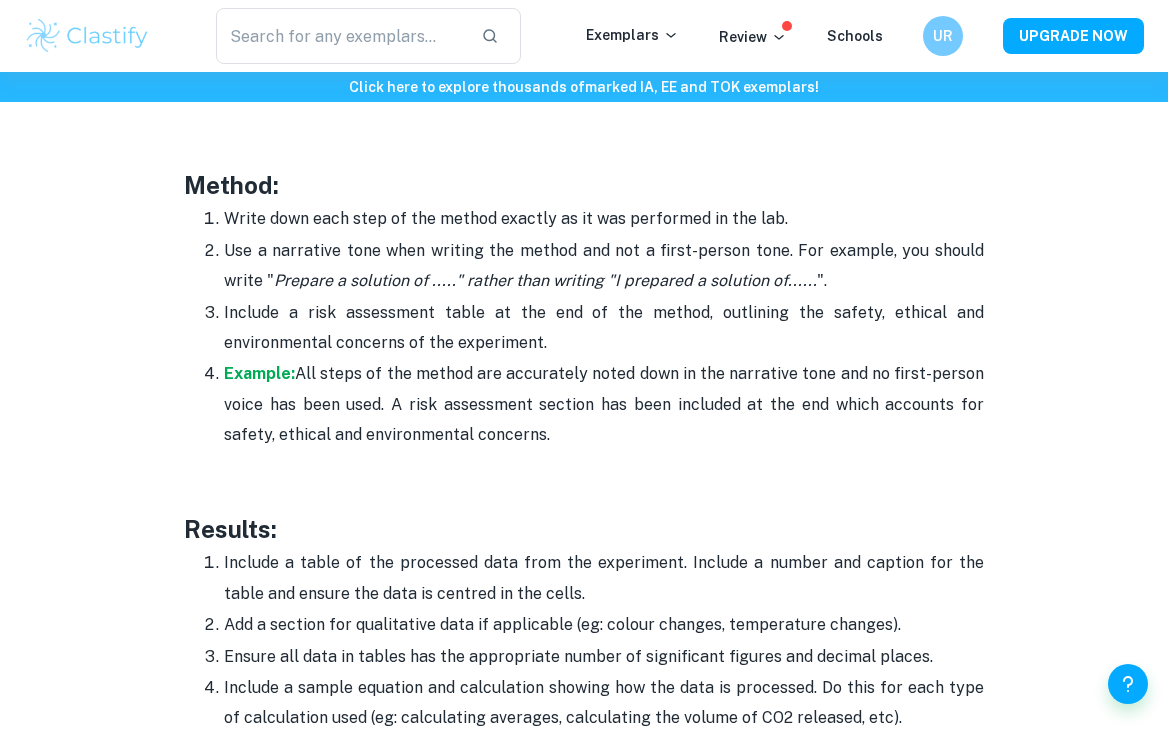 scroll, scrollTop: 4250, scrollLeft: 0, axis: vertical 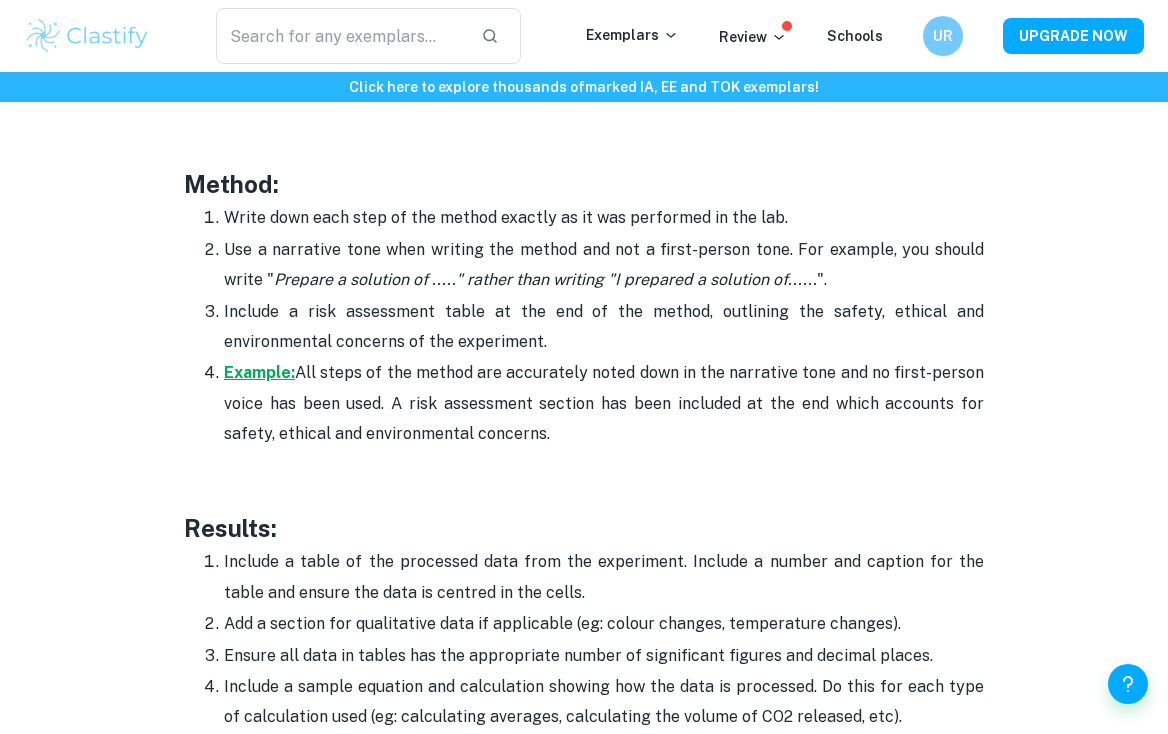 click on "Example:" at bounding box center (259, 372) 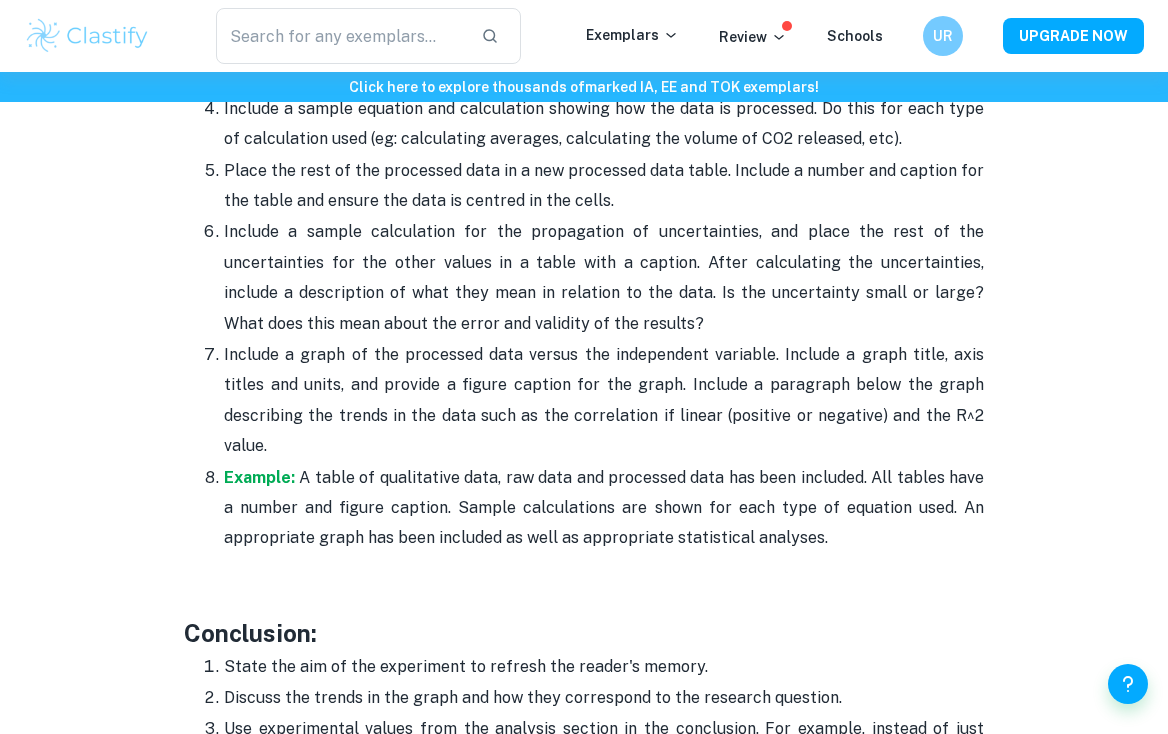 scroll, scrollTop: 4993, scrollLeft: 0, axis: vertical 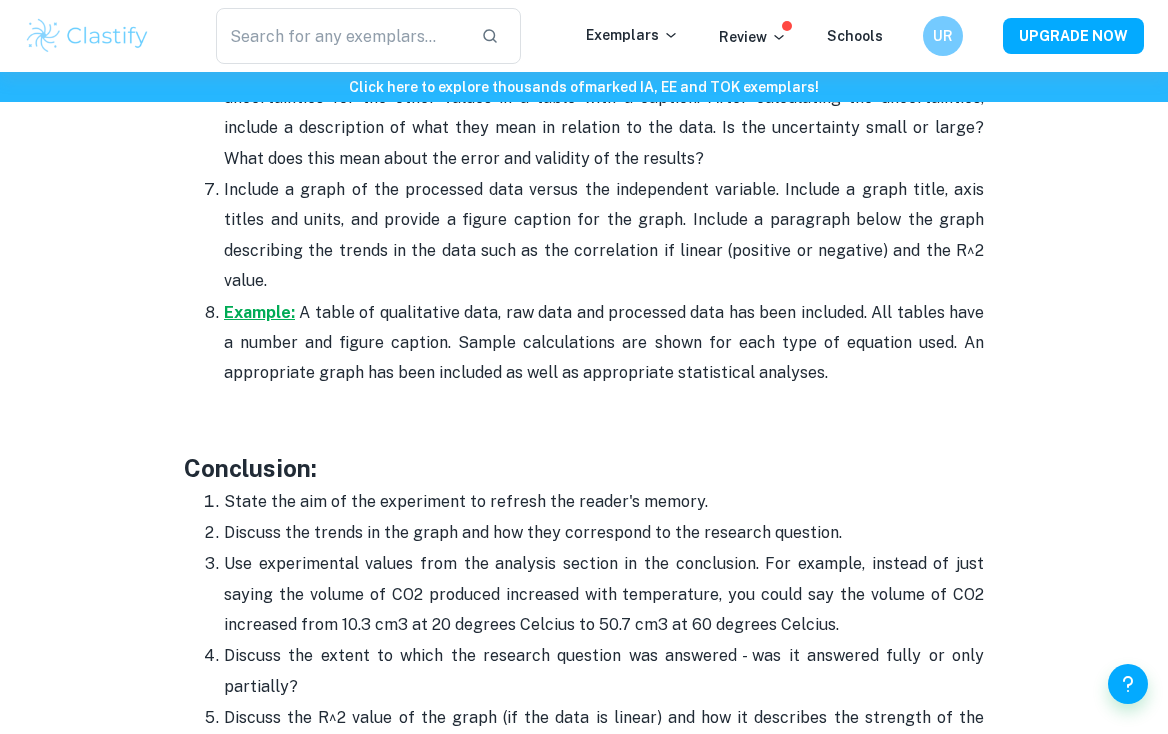 click on "Example:" at bounding box center (259, 312) 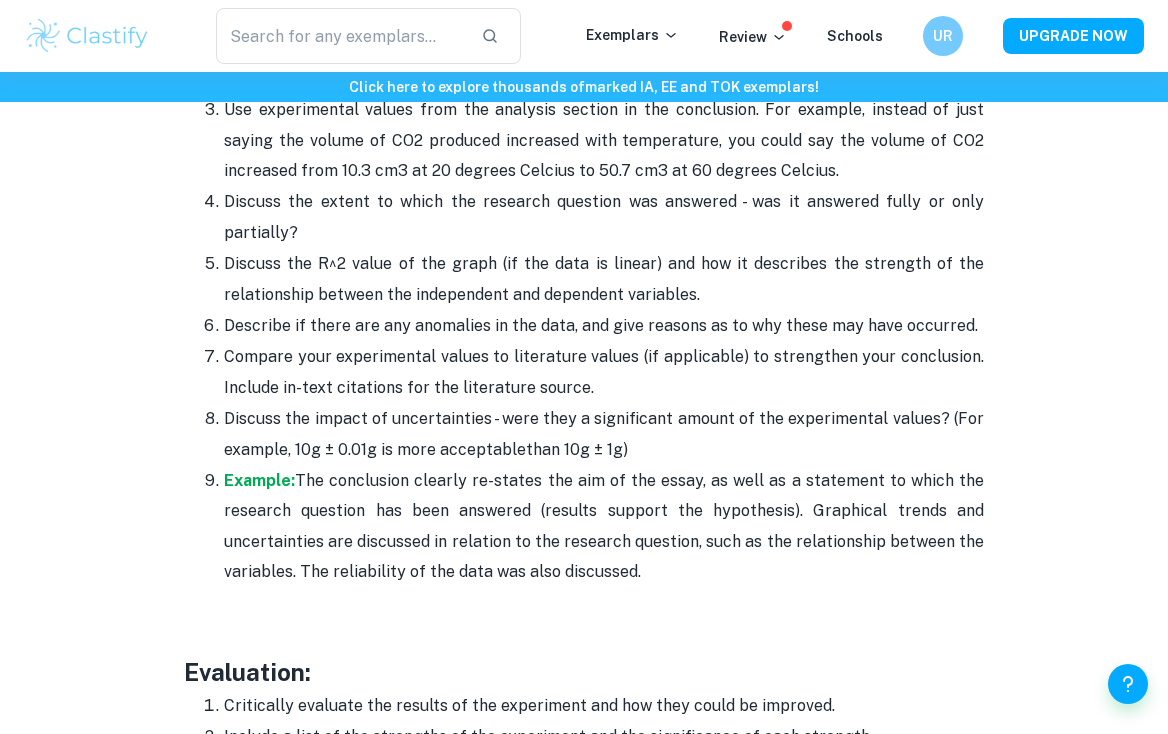 scroll, scrollTop: 5446, scrollLeft: 0, axis: vertical 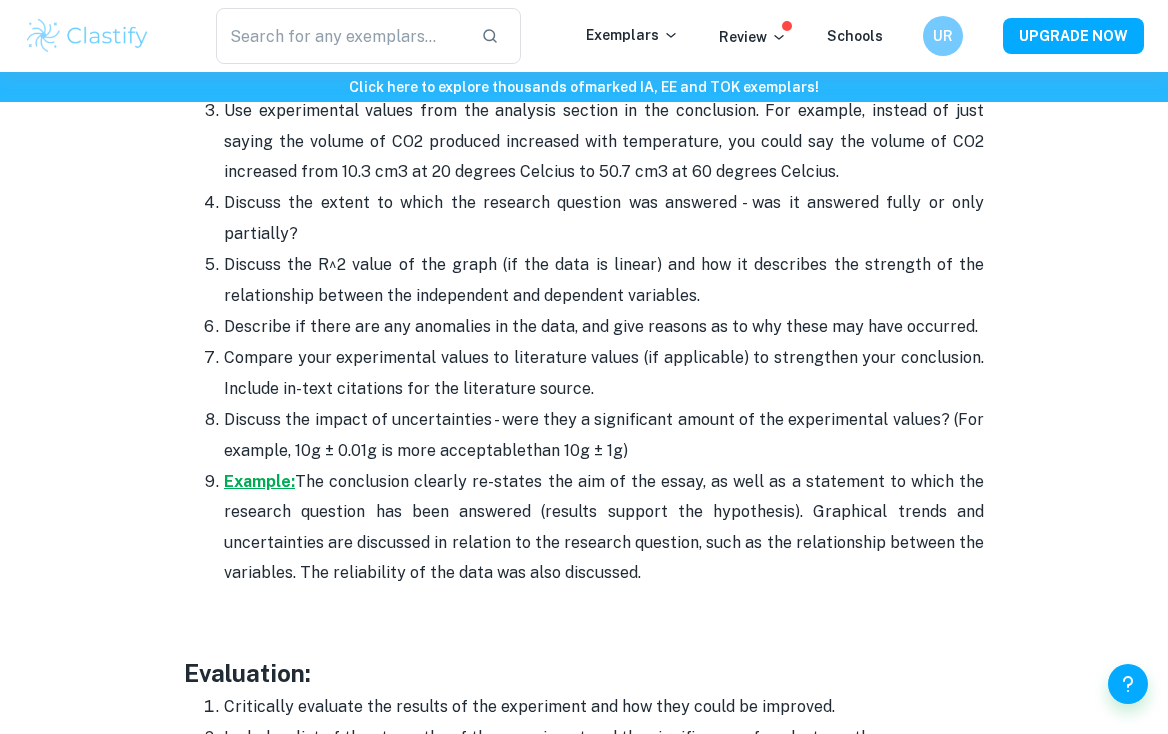 click on "Example:" at bounding box center [259, 481] 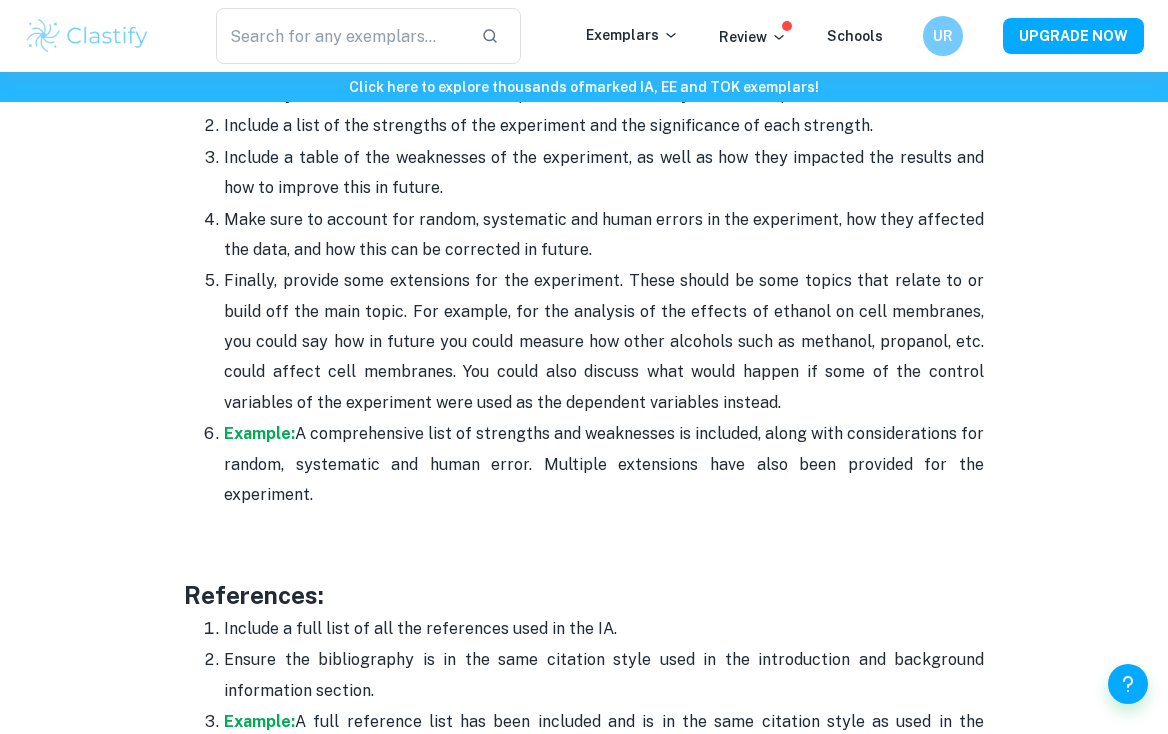 scroll, scrollTop: 6047, scrollLeft: 0, axis: vertical 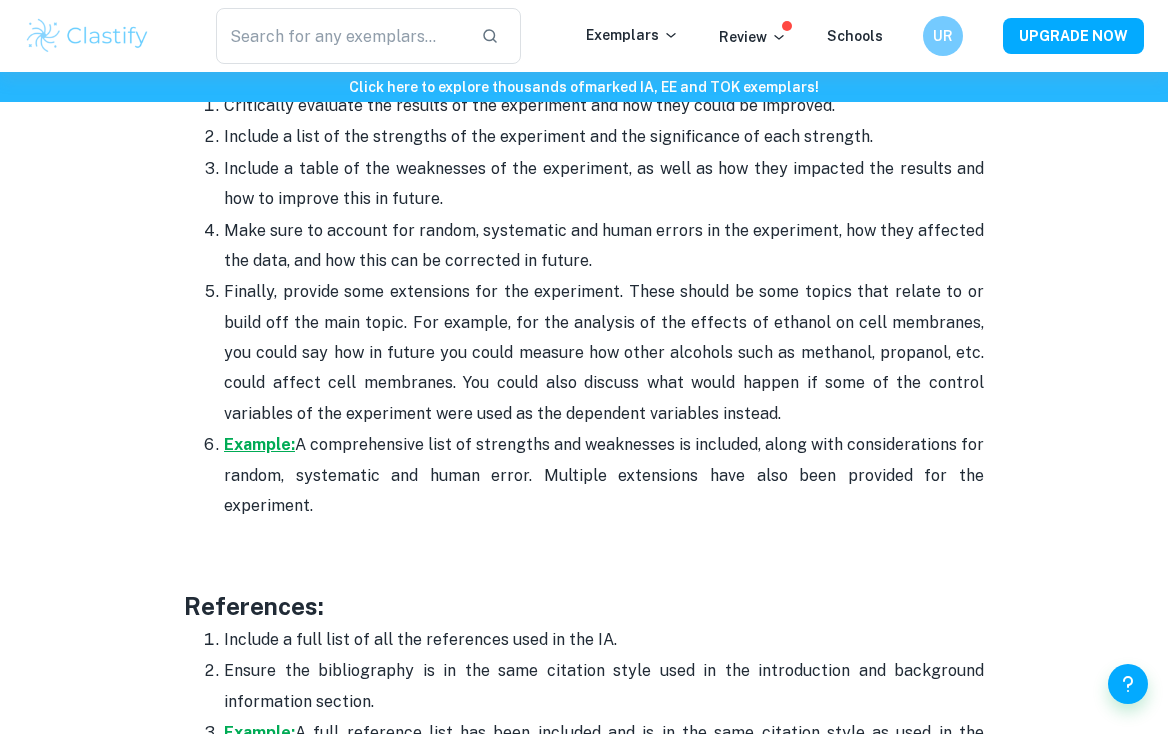 click on "Example:" at bounding box center [259, 444] 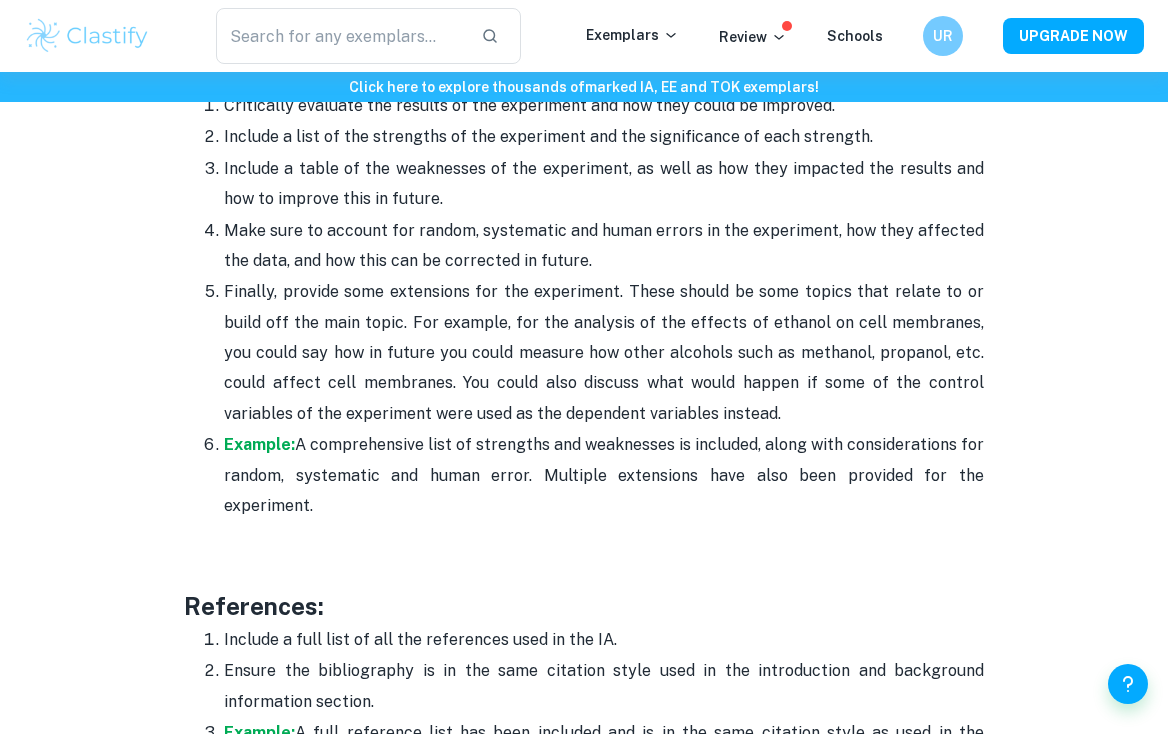 click on "Example:  A full reference list has been included and is in the same citation style as used in the introduction and background information sections." at bounding box center (604, 748) 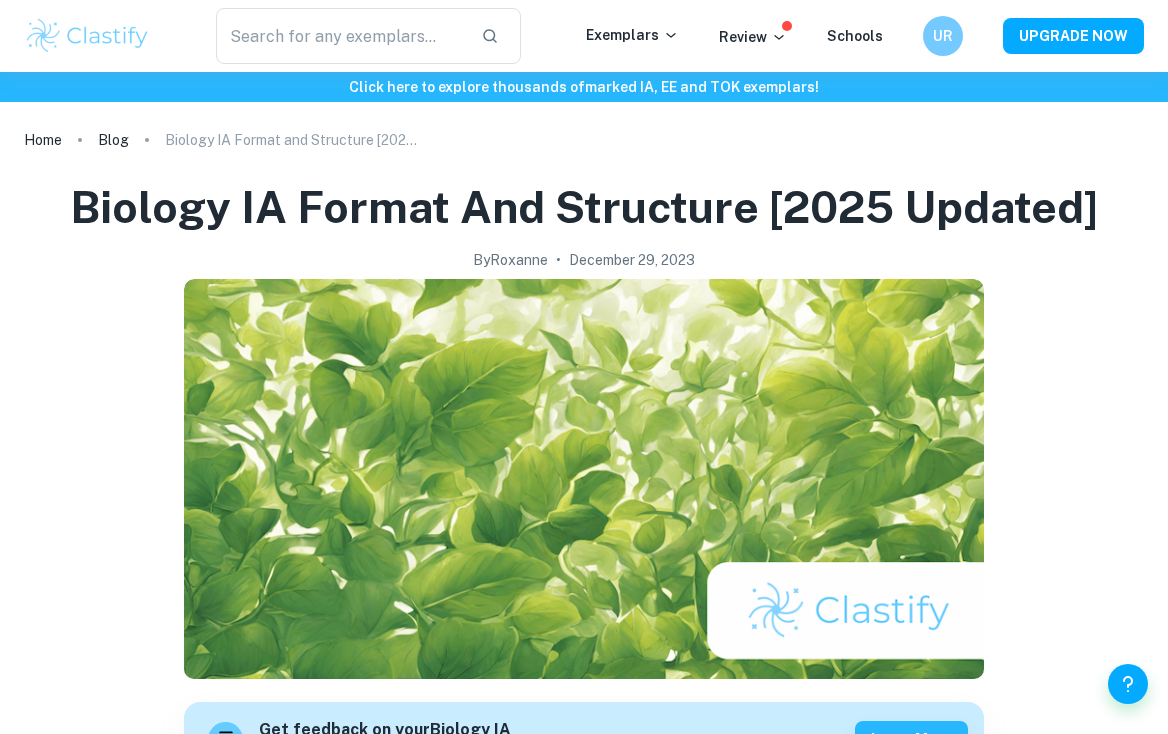 scroll, scrollTop: 0, scrollLeft: 0, axis: both 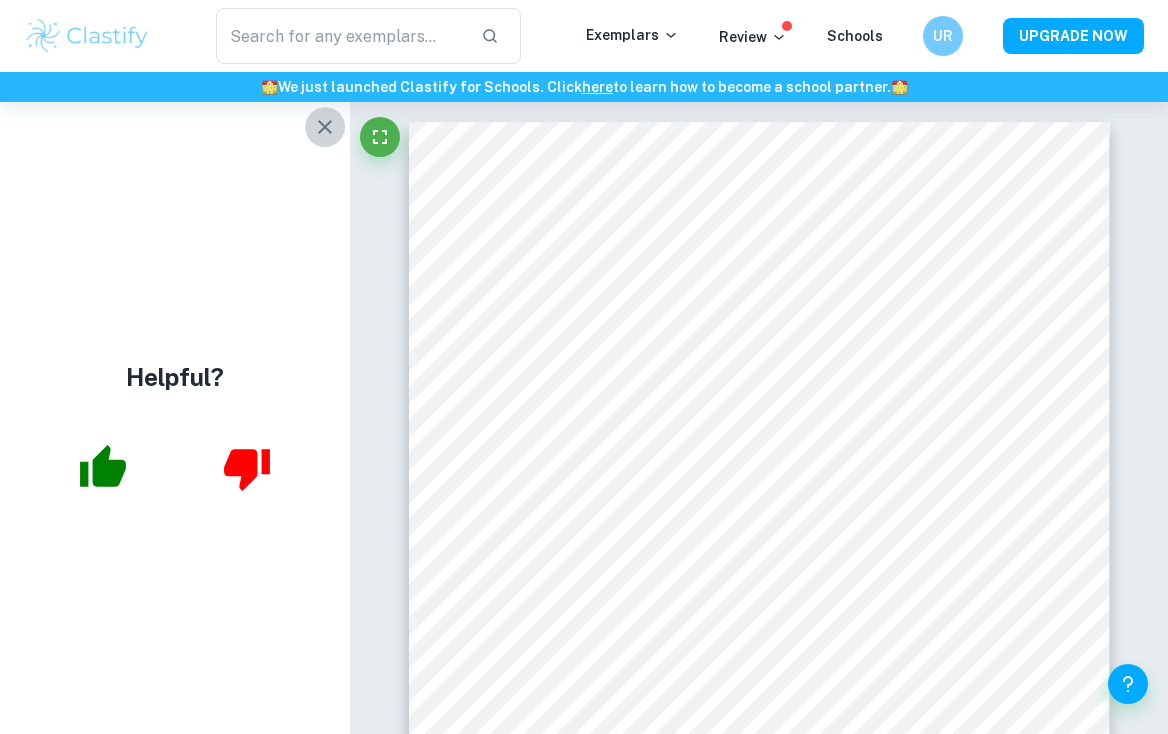 click 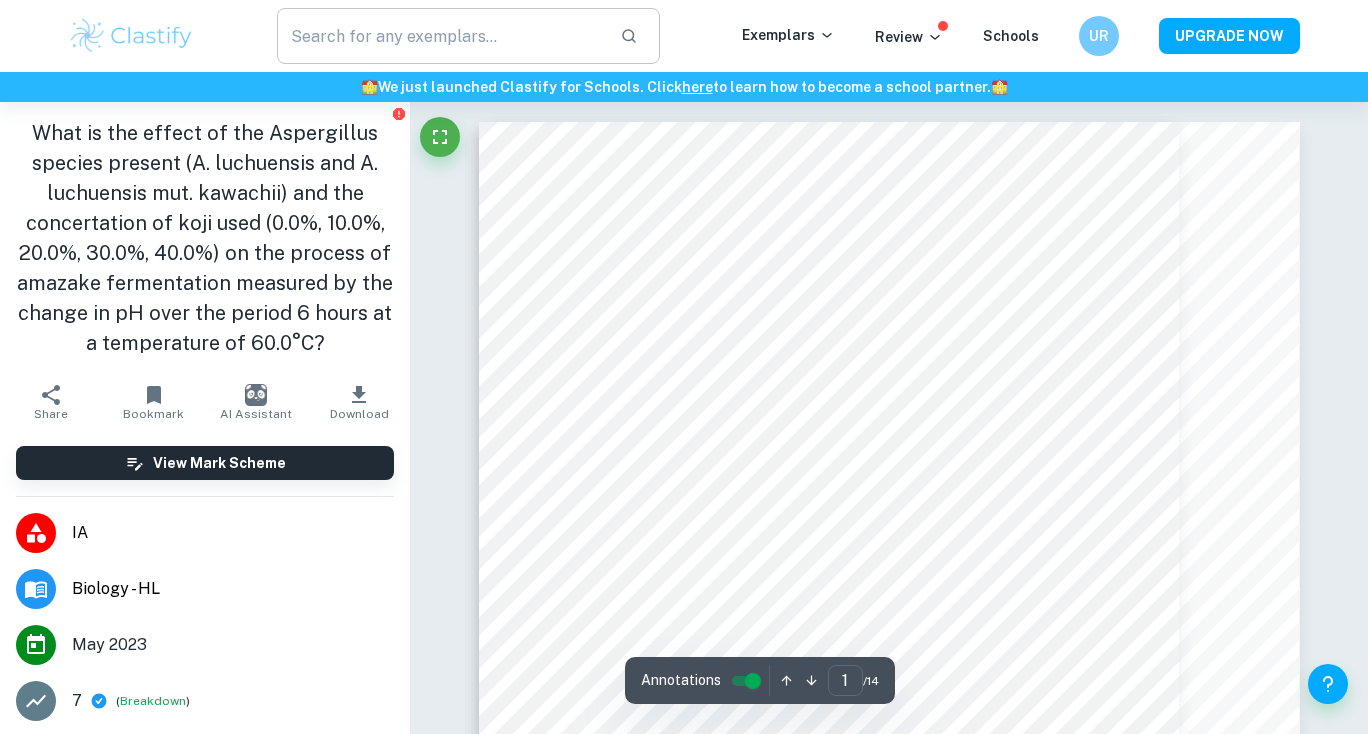 scroll, scrollTop: 0, scrollLeft: 0, axis: both 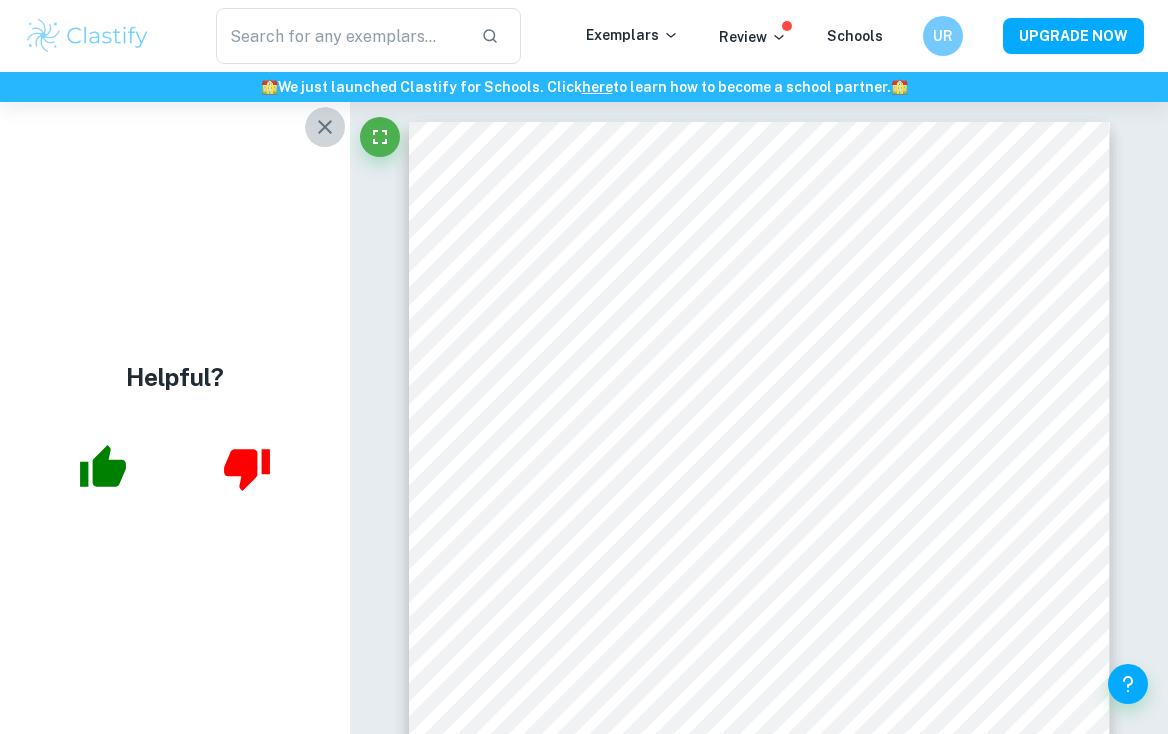click 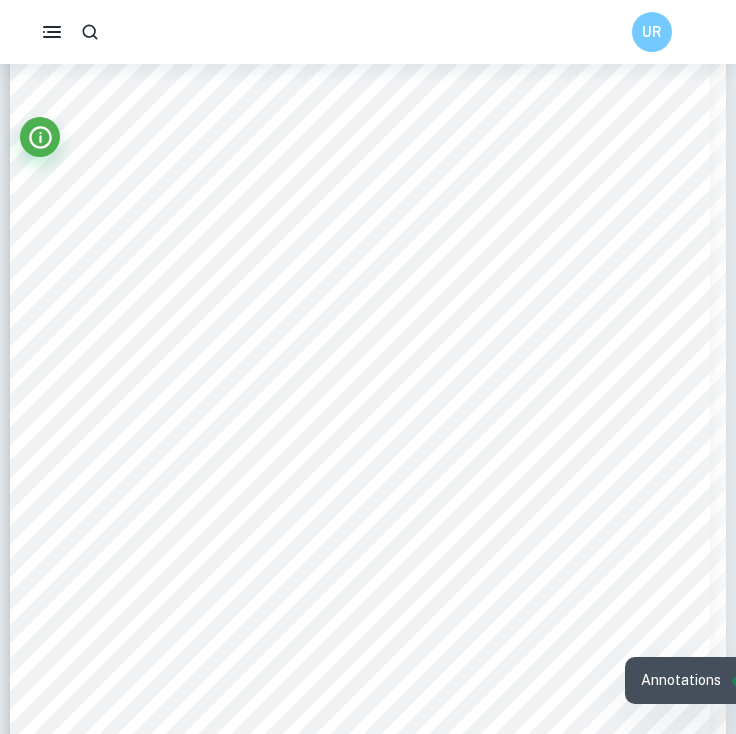 scroll, scrollTop: 193, scrollLeft: 0, axis: vertical 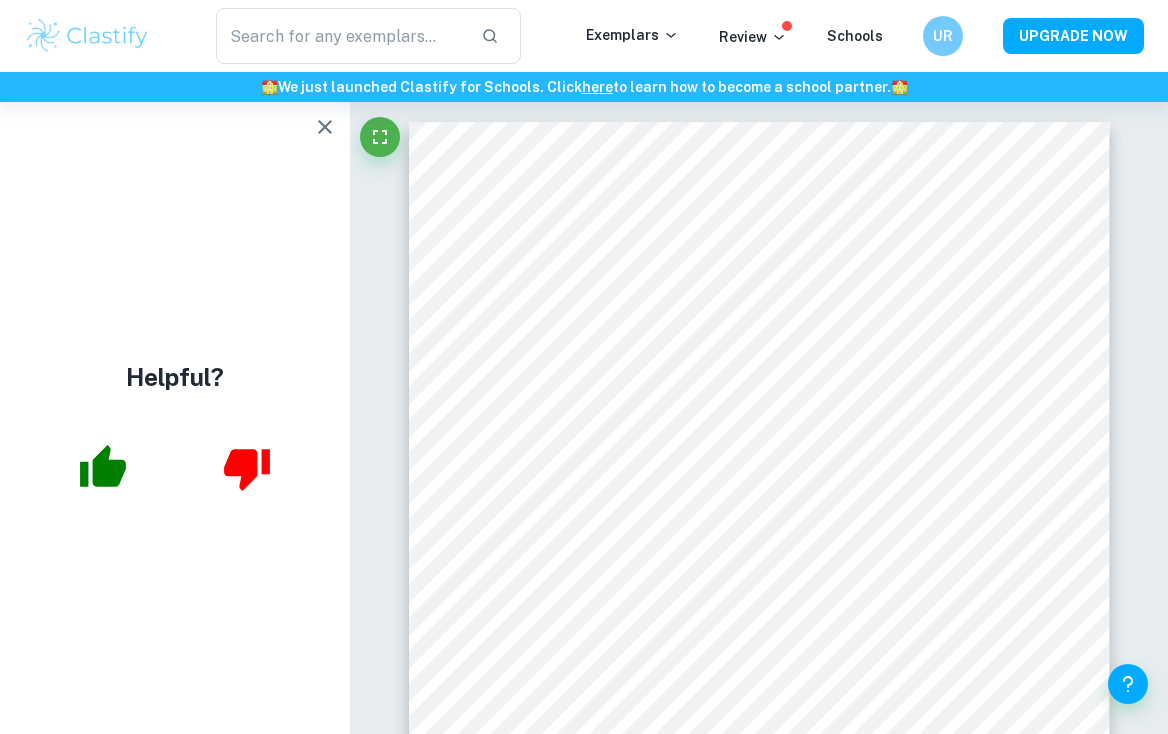 click 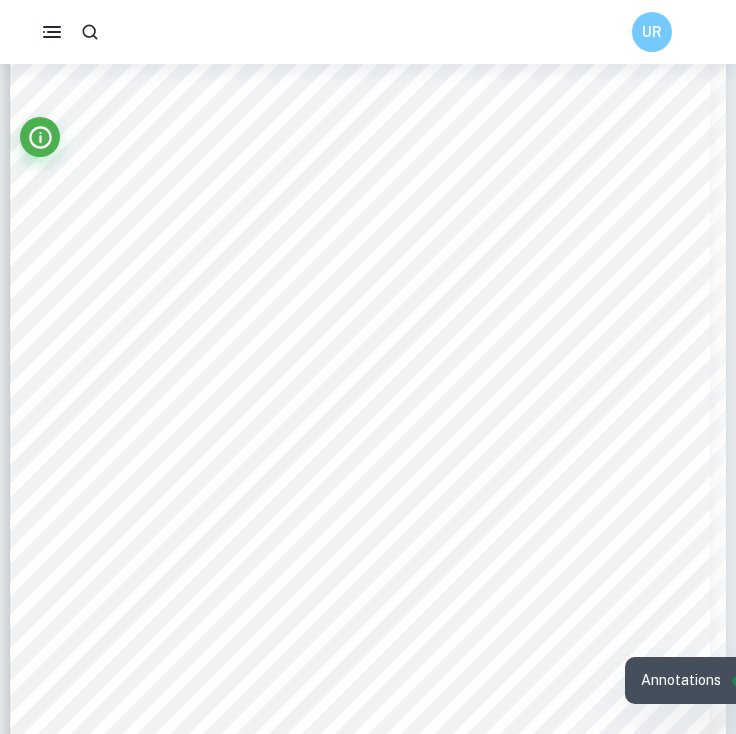 scroll, scrollTop: 84, scrollLeft: 0, axis: vertical 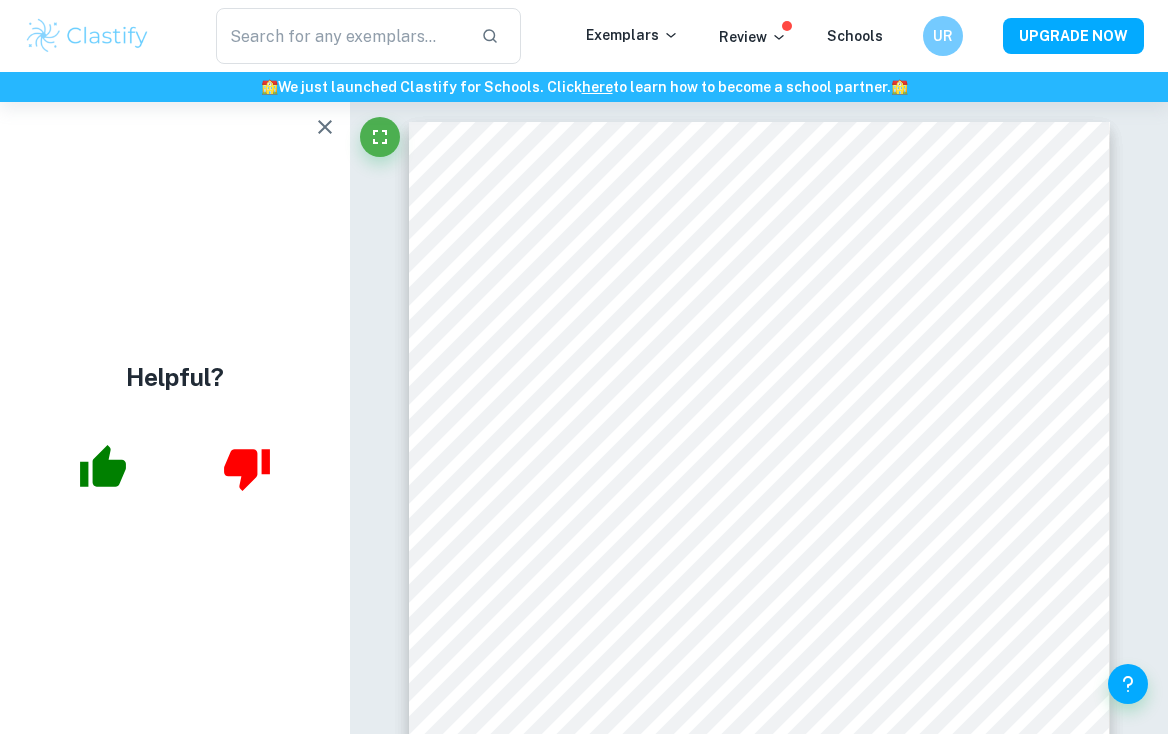 click 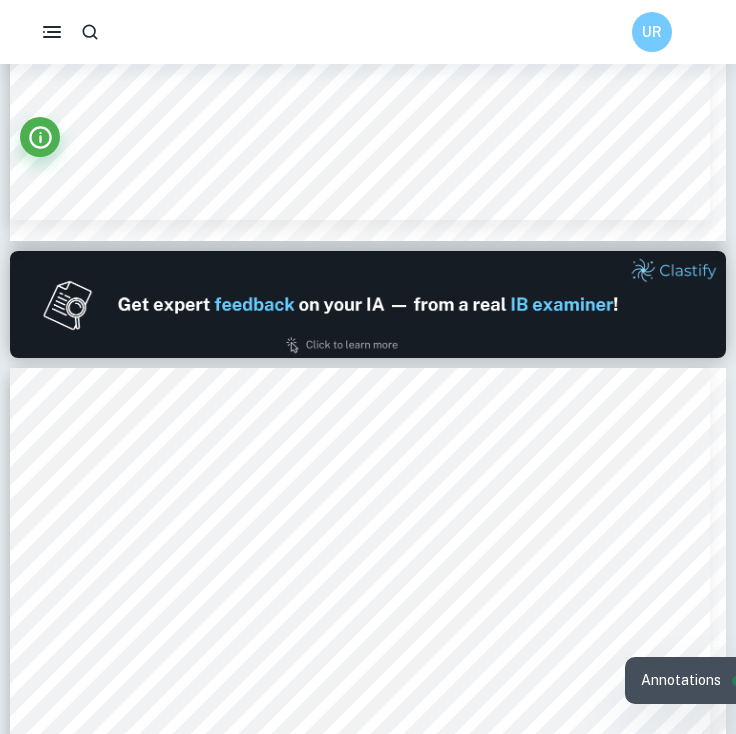scroll, scrollTop: 913, scrollLeft: 0, axis: vertical 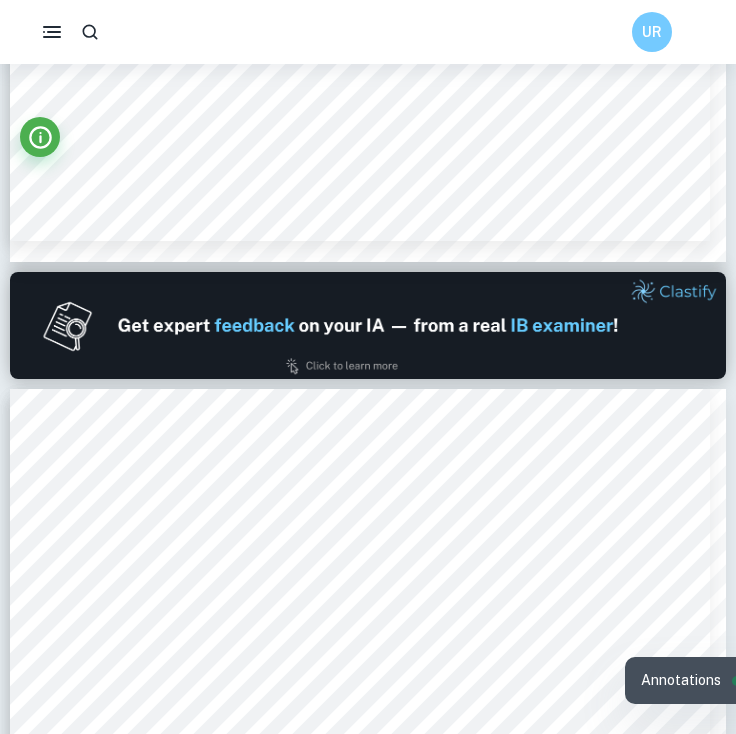 type on "1" 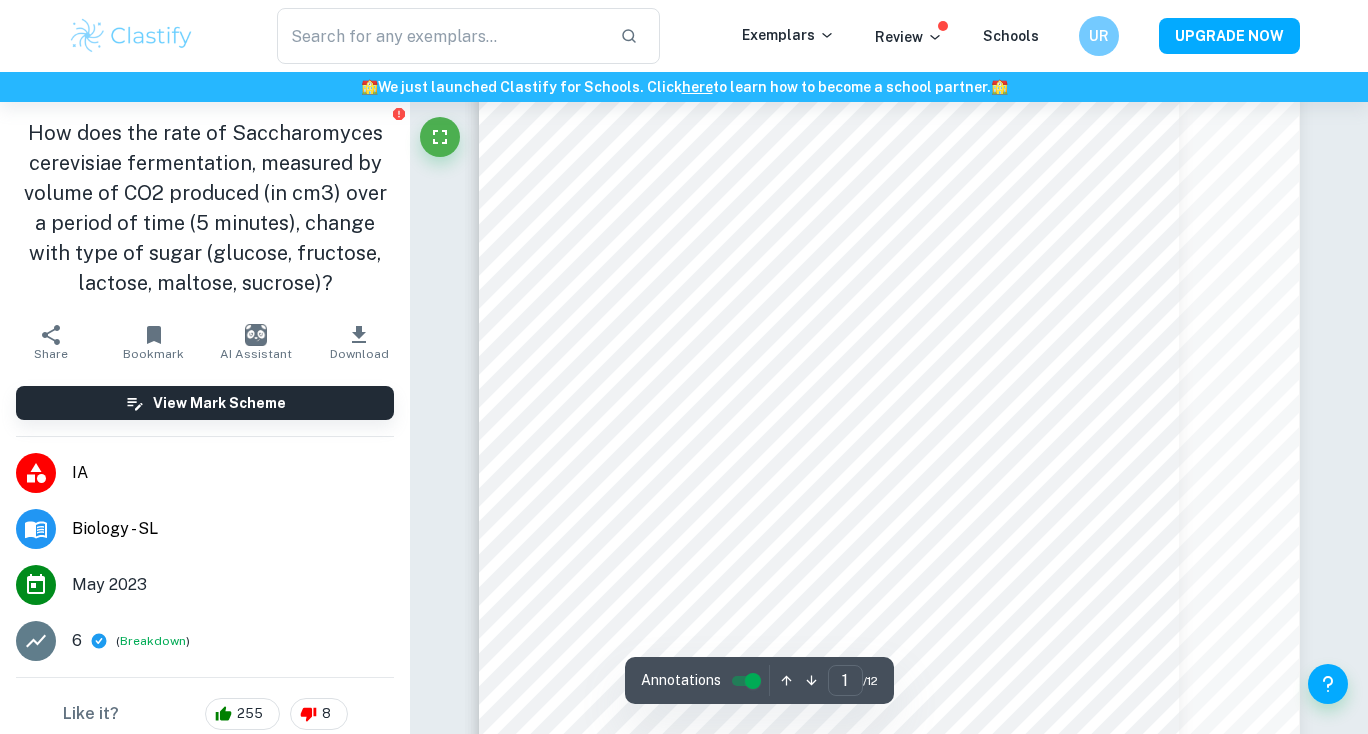scroll, scrollTop: 320, scrollLeft: 0, axis: vertical 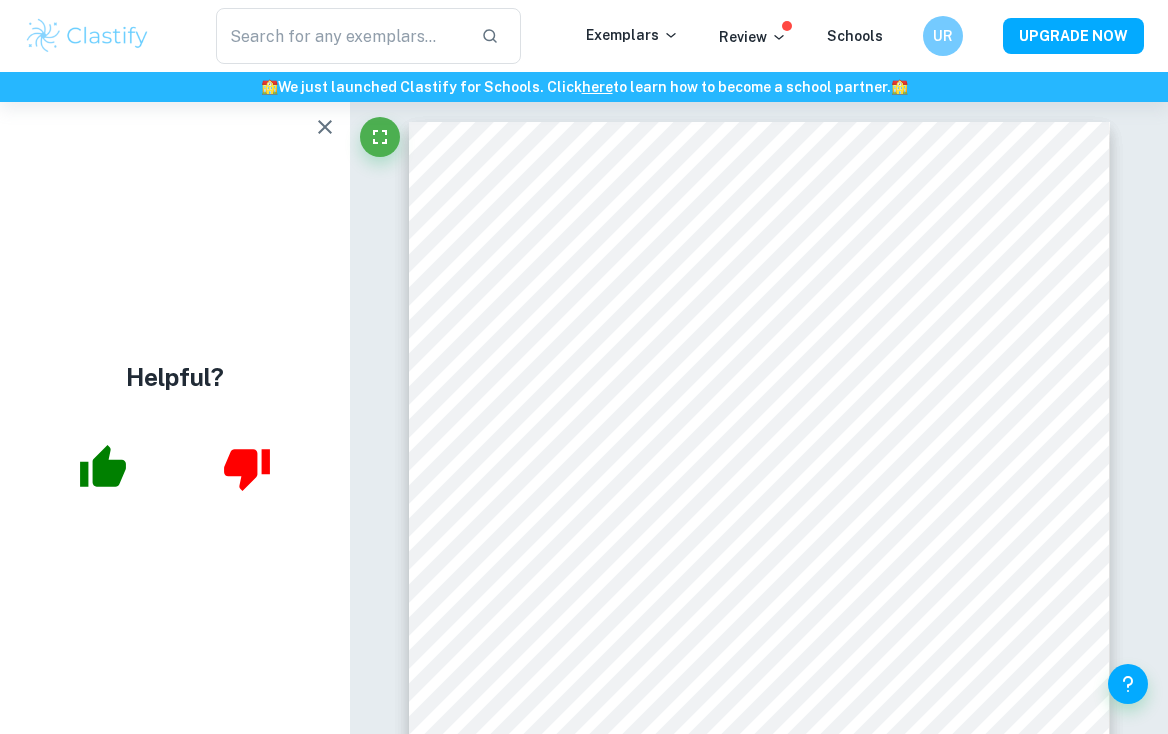 click at bounding box center [325, 127] 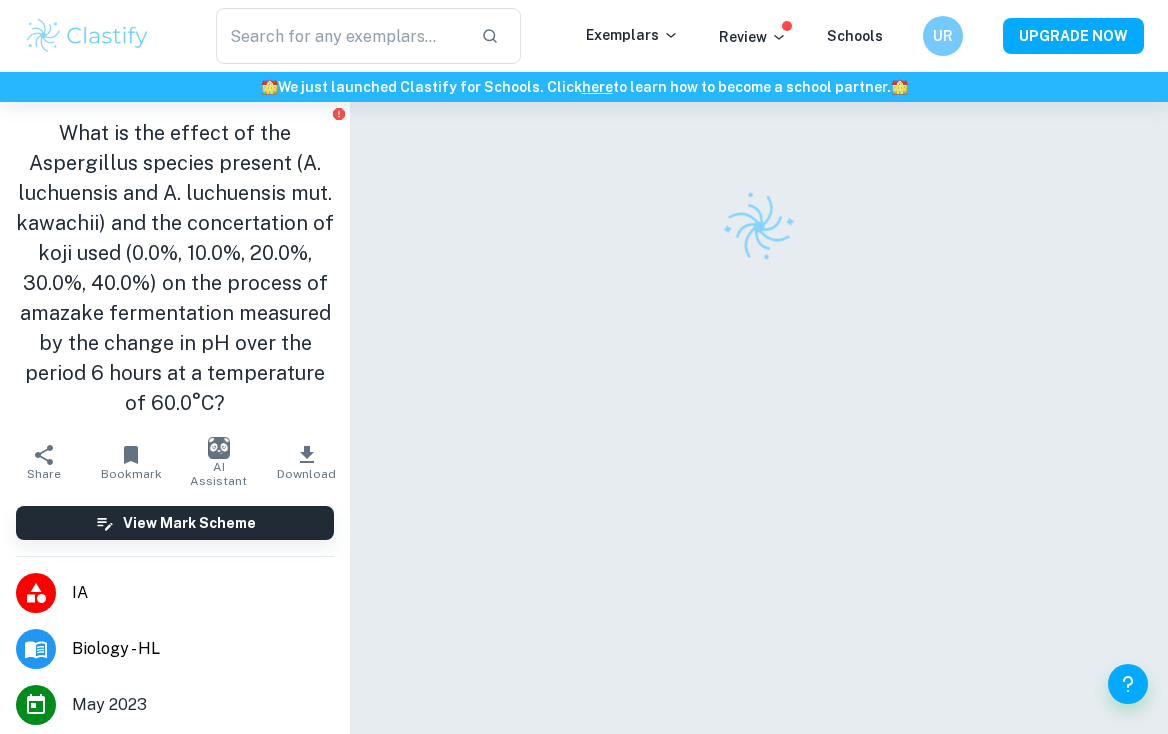 scroll, scrollTop: 0, scrollLeft: 0, axis: both 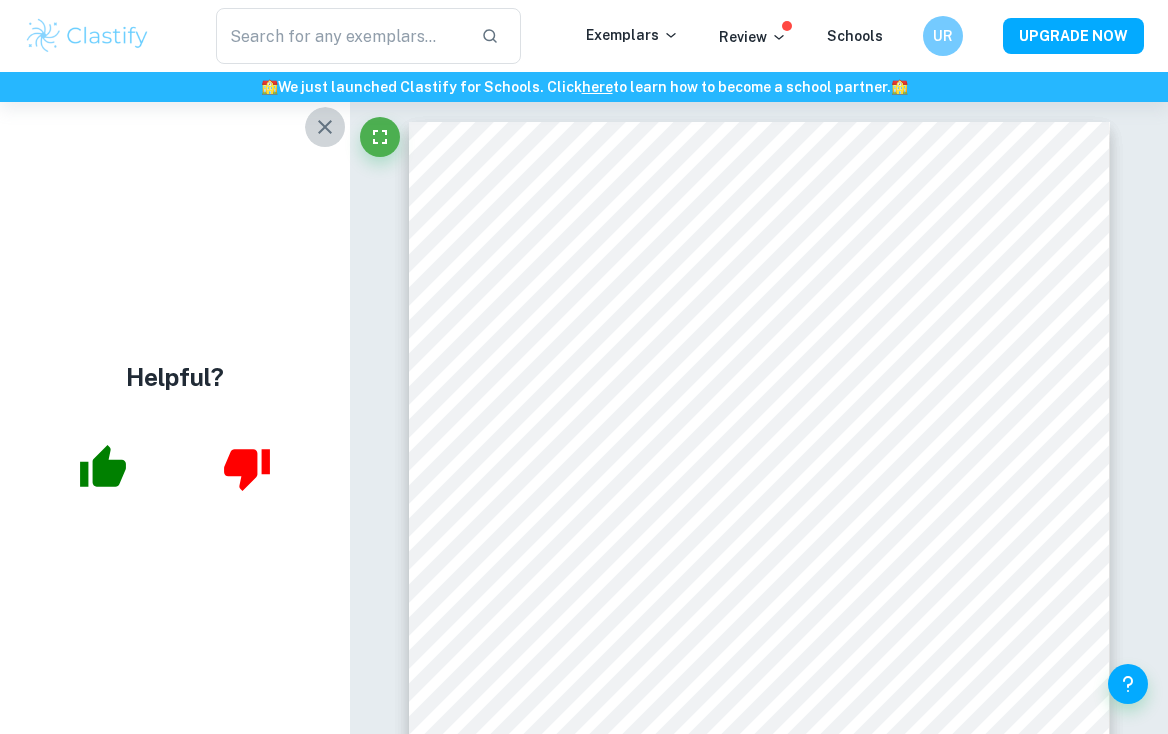 click at bounding box center (325, 127) 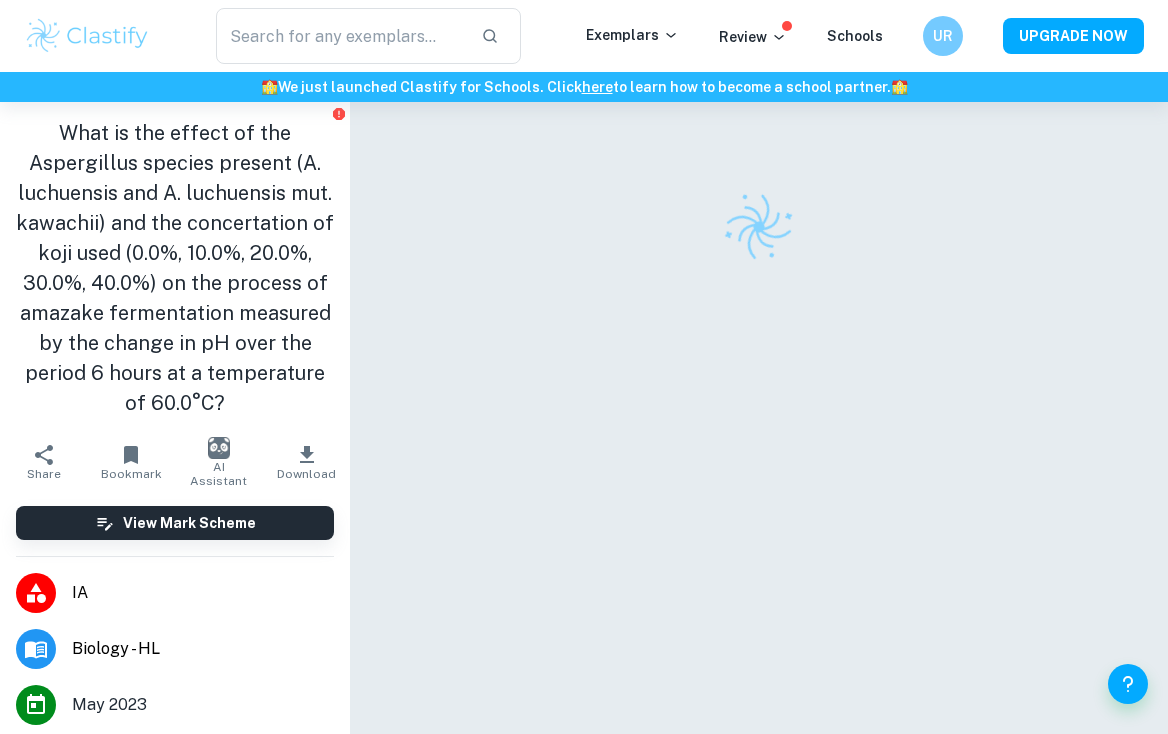 scroll, scrollTop: 0, scrollLeft: 0, axis: both 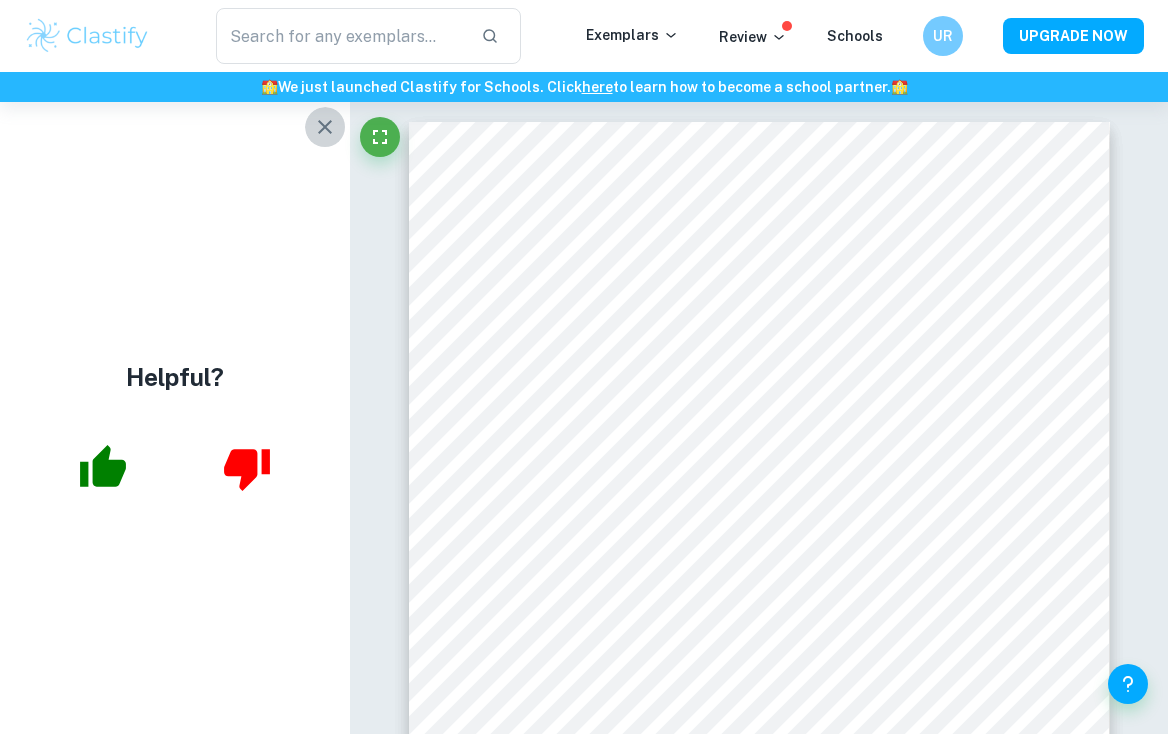 click at bounding box center [325, 127] 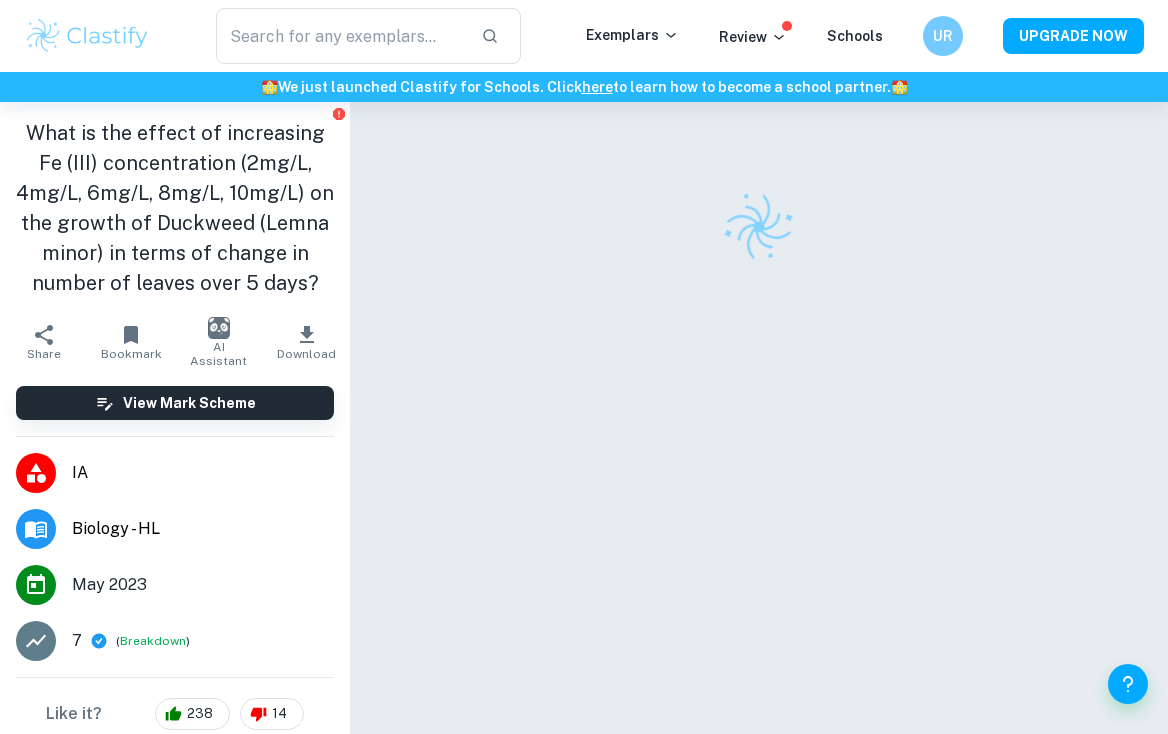 scroll, scrollTop: 0, scrollLeft: 0, axis: both 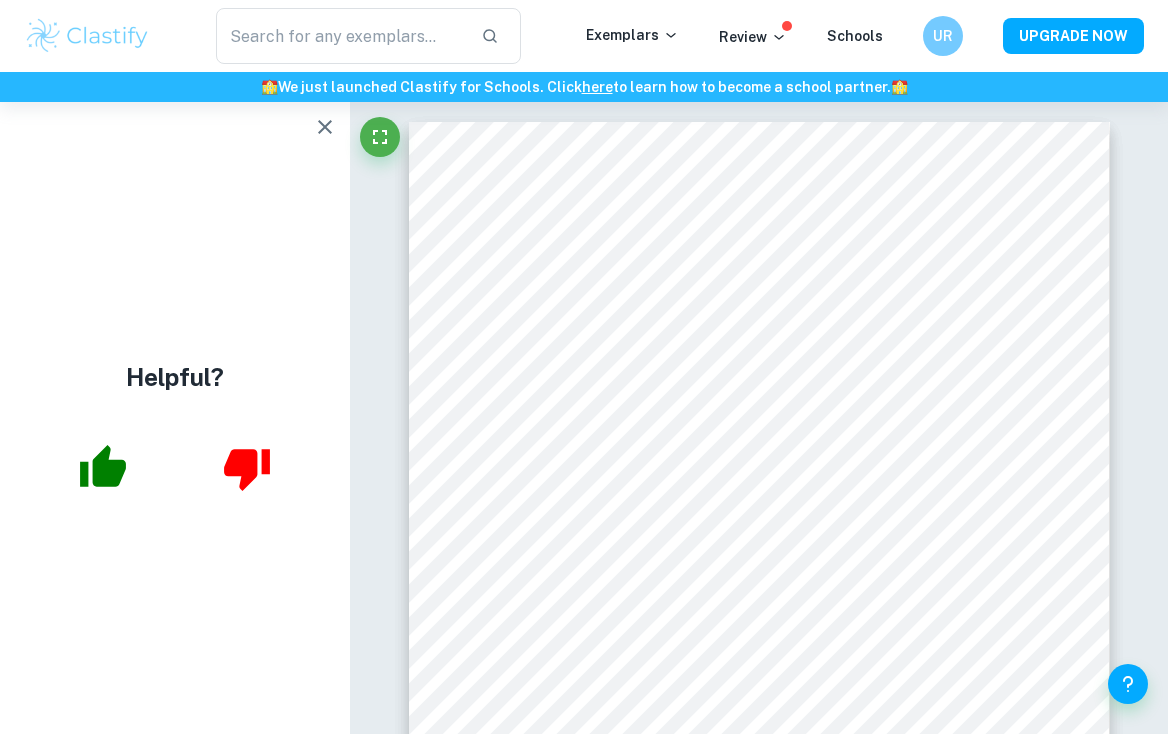 click 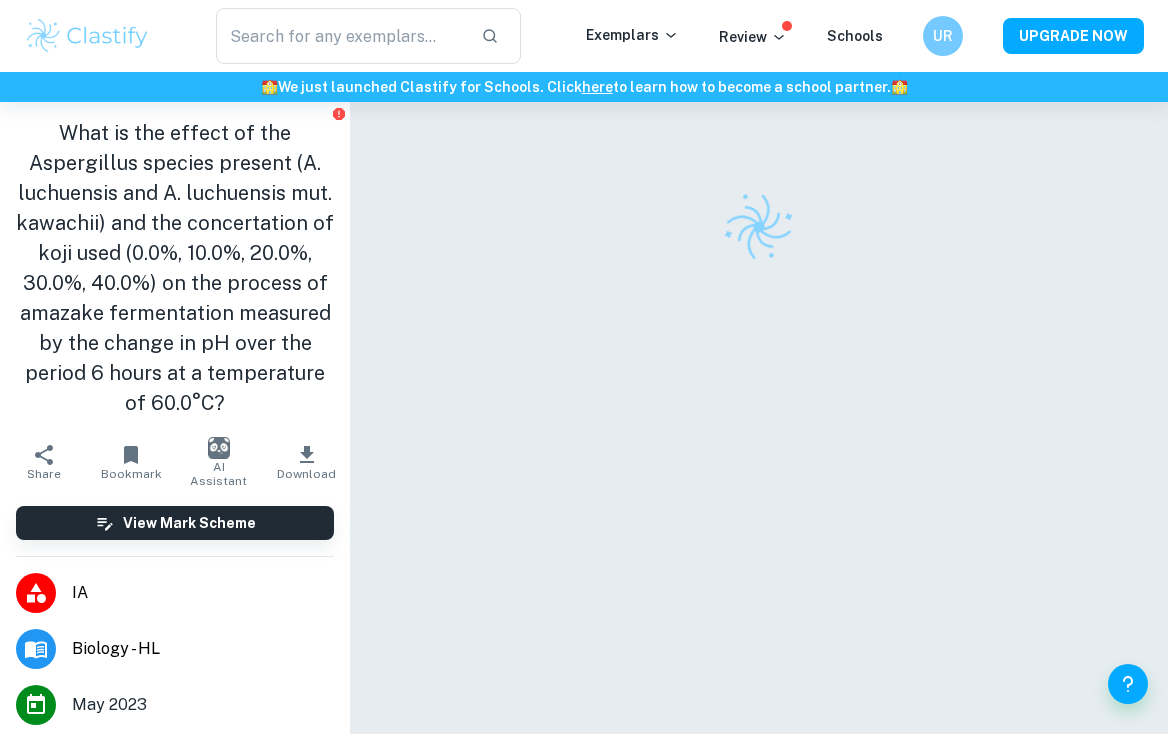 scroll, scrollTop: 0, scrollLeft: 0, axis: both 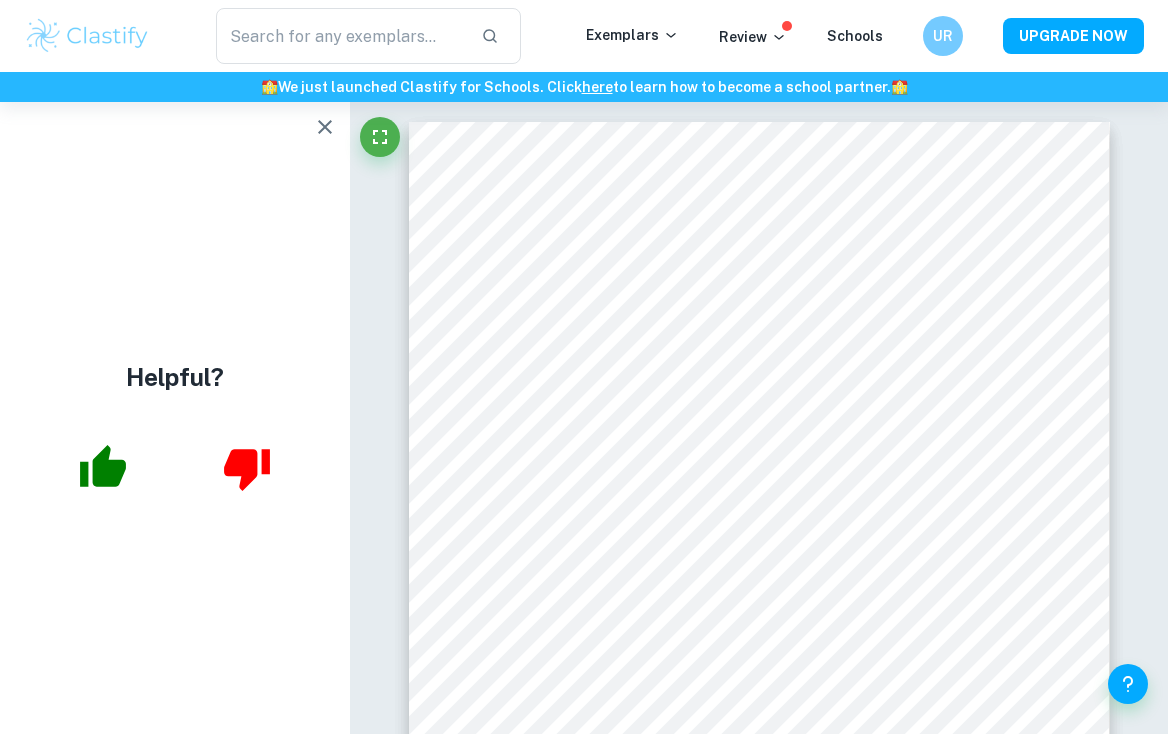 click 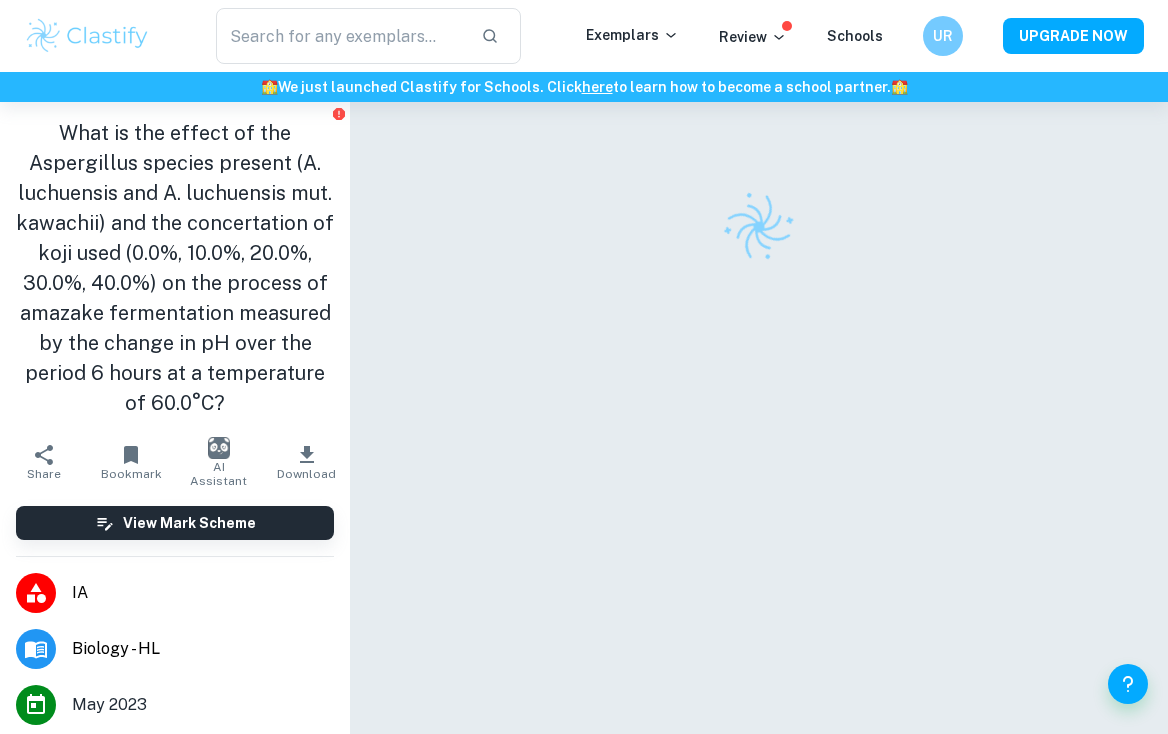scroll, scrollTop: 0, scrollLeft: 0, axis: both 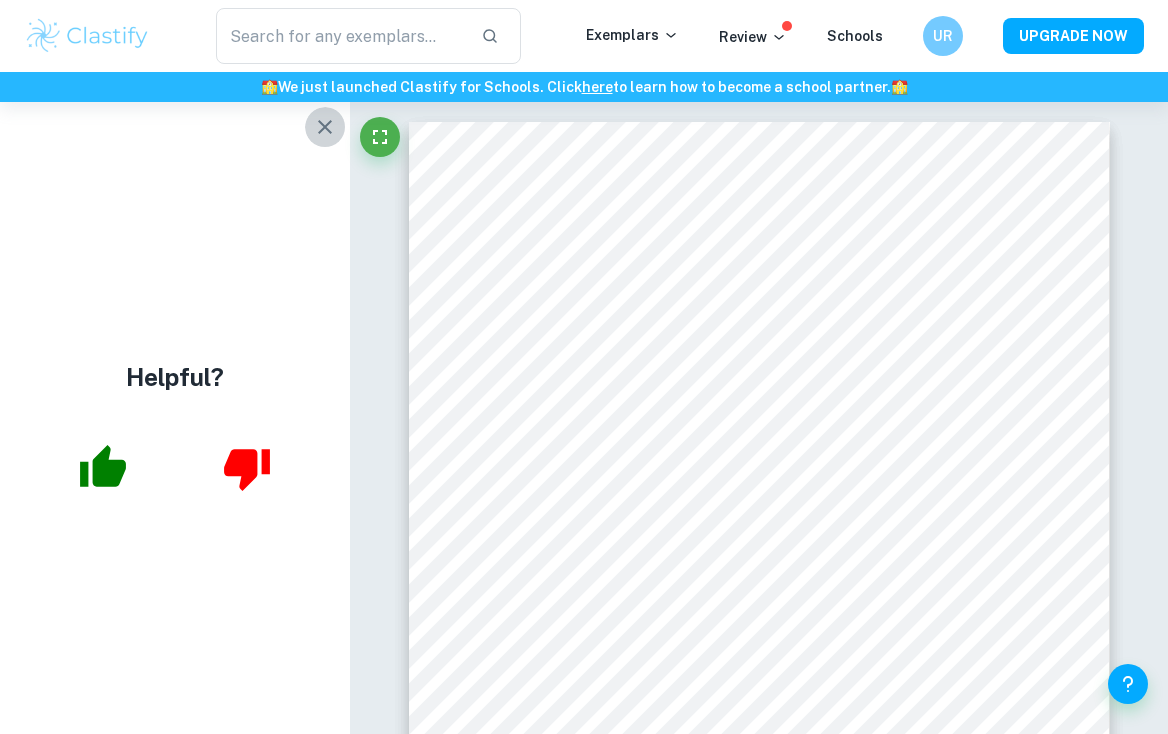 click 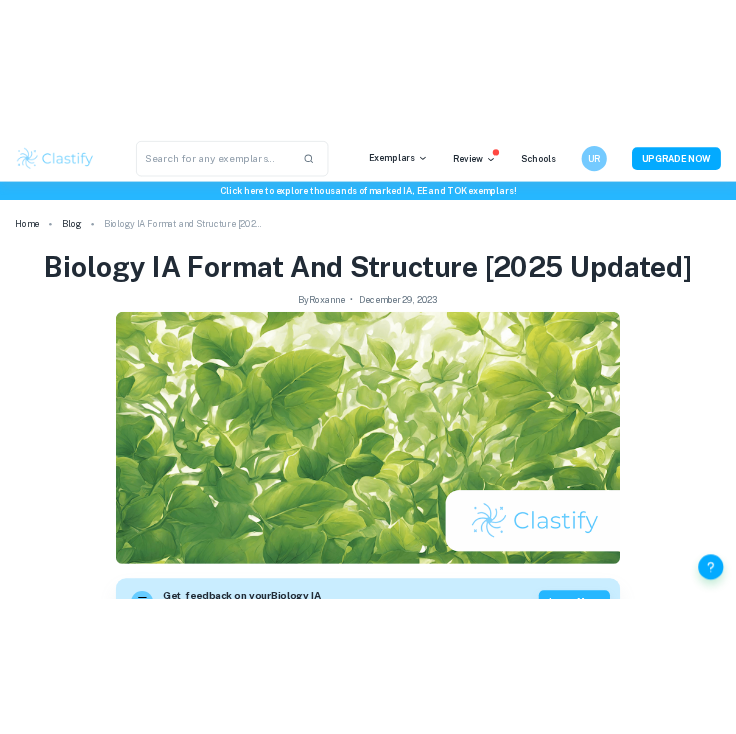 scroll, scrollTop: 0, scrollLeft: 0, axis: both 